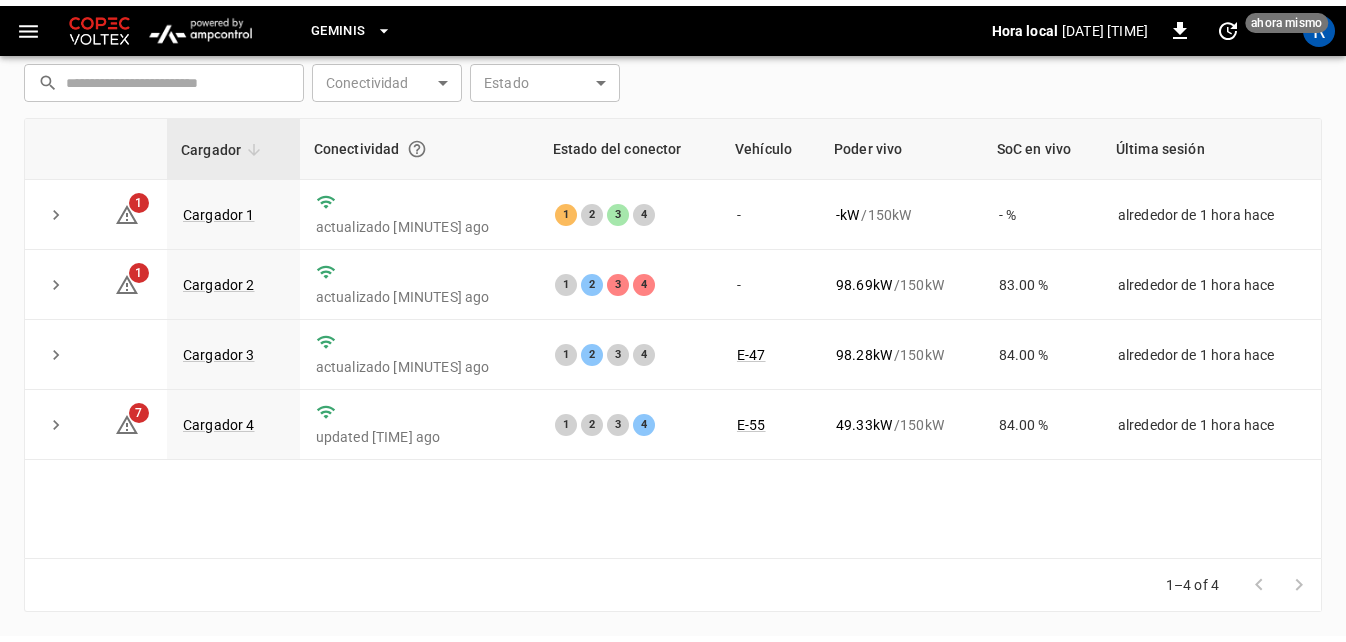 scroll, scrollTop: 266, scrollLeft: 0, axis: vertical 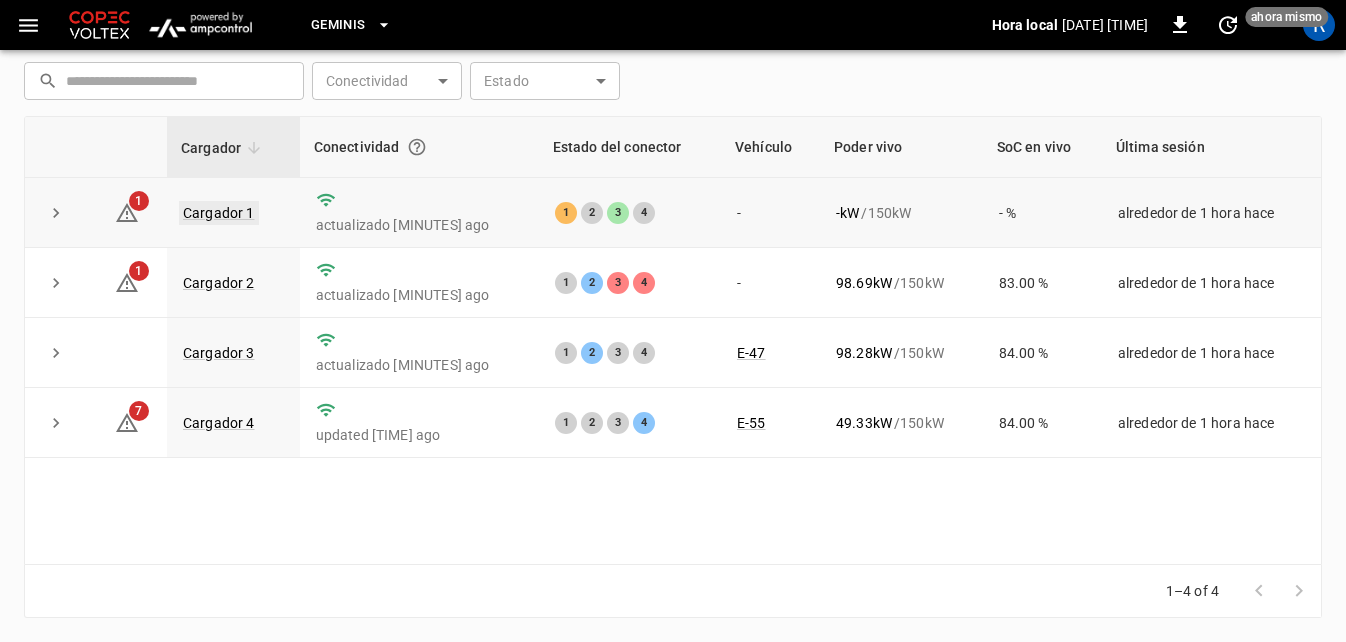 click on "Cargador 1" at bounding box center [219, 213] 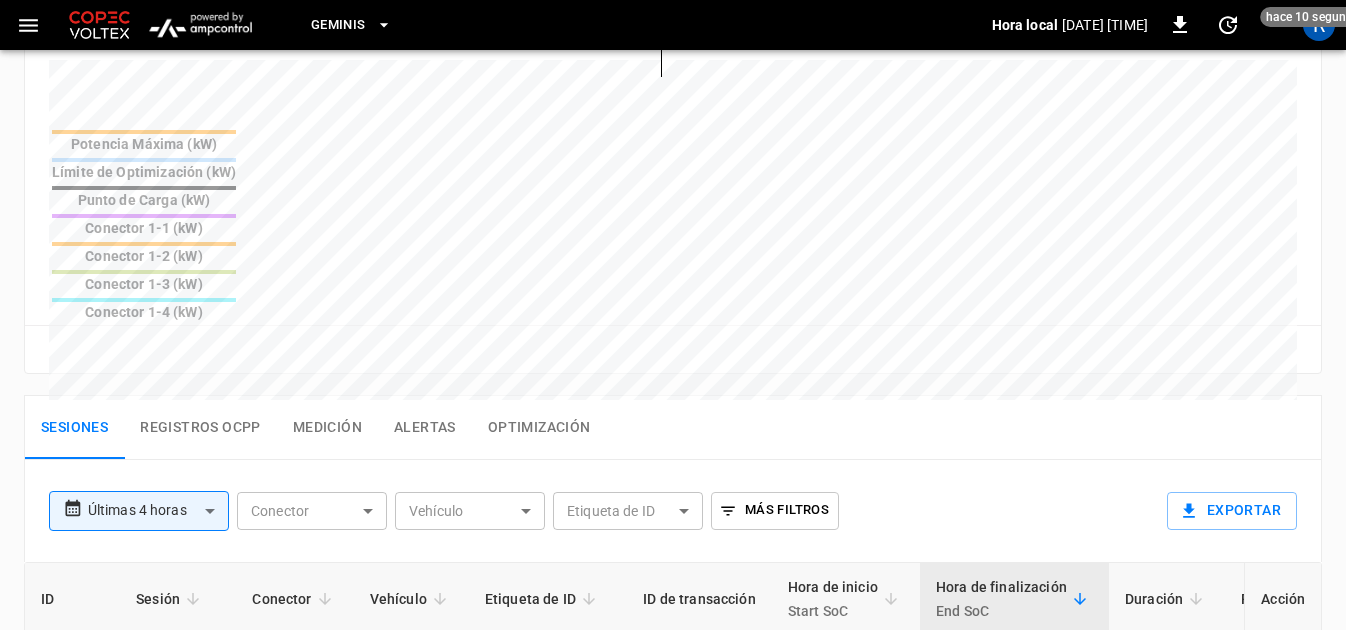 scroll, scrollTop: 800, scrollLeft: 0, axis: vertical 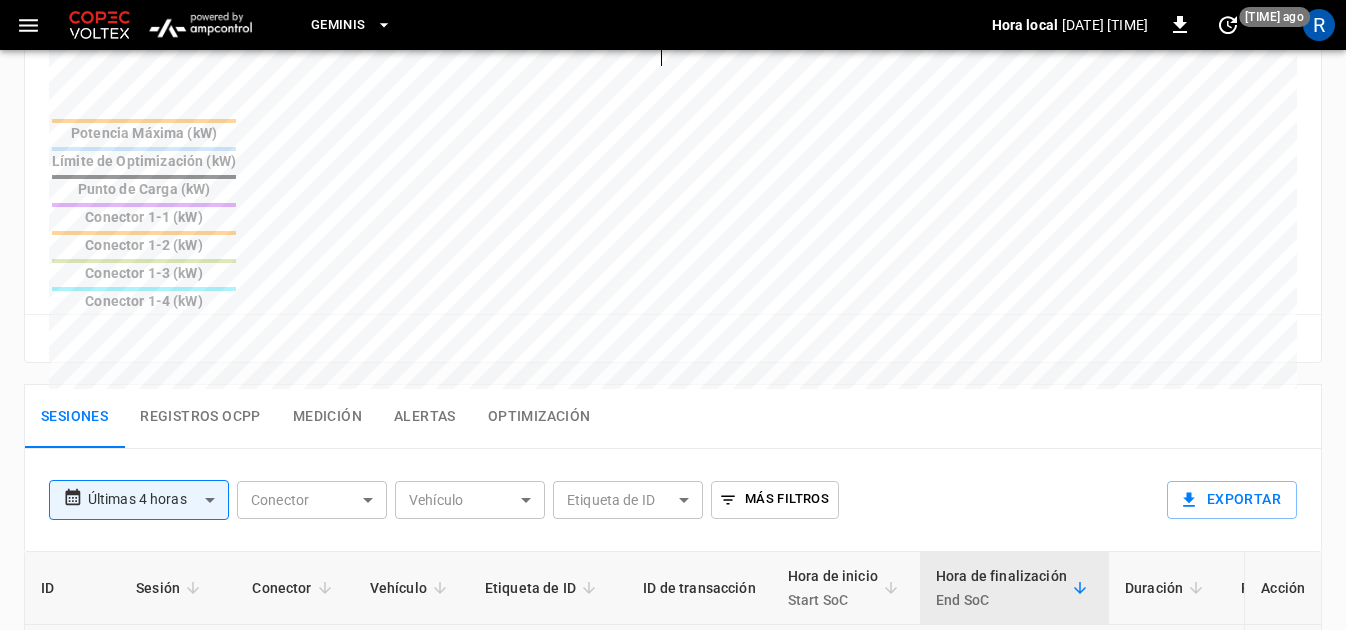 click on "E-78" at bounding box center (384, 657) 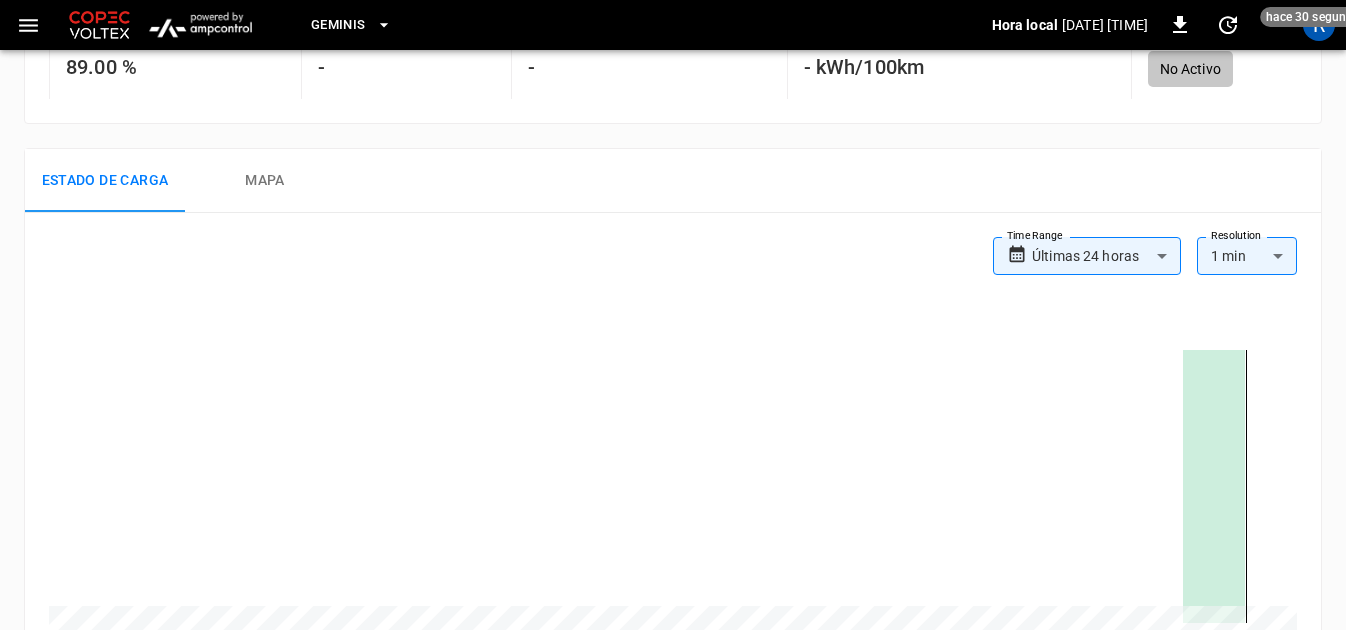 scroll, scrollTop: 0, scrollLeft: 0, axis: both 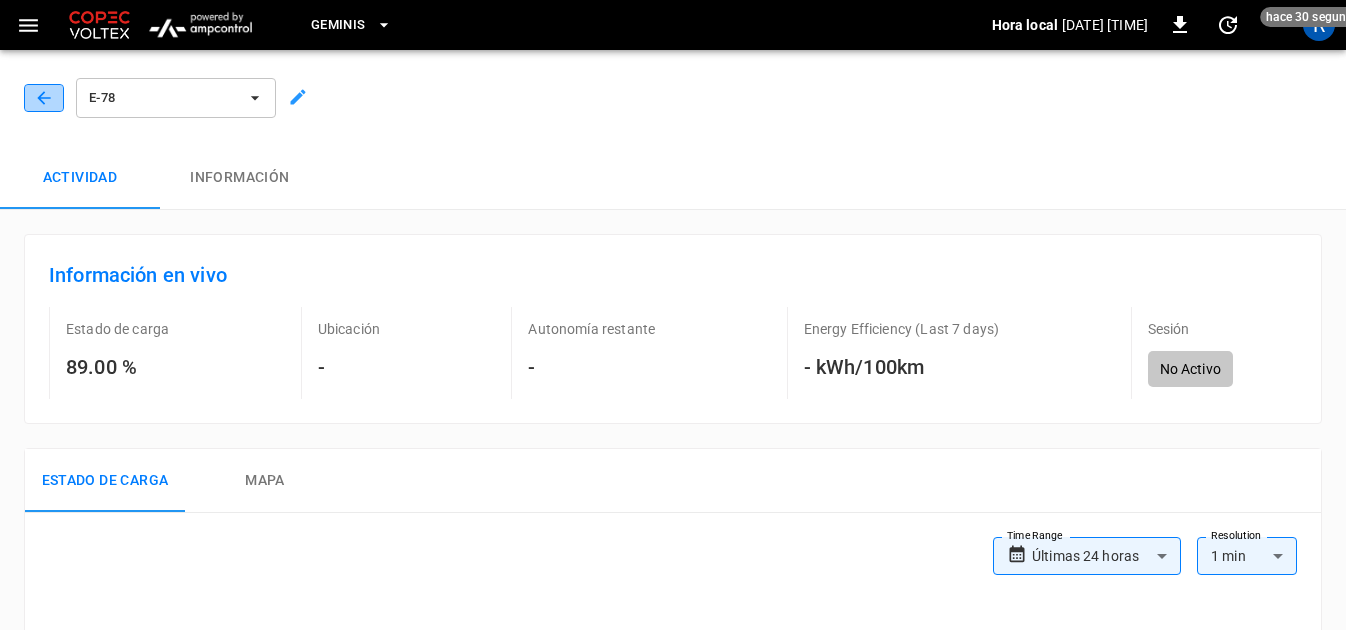 click at bounding box center (44, 98) 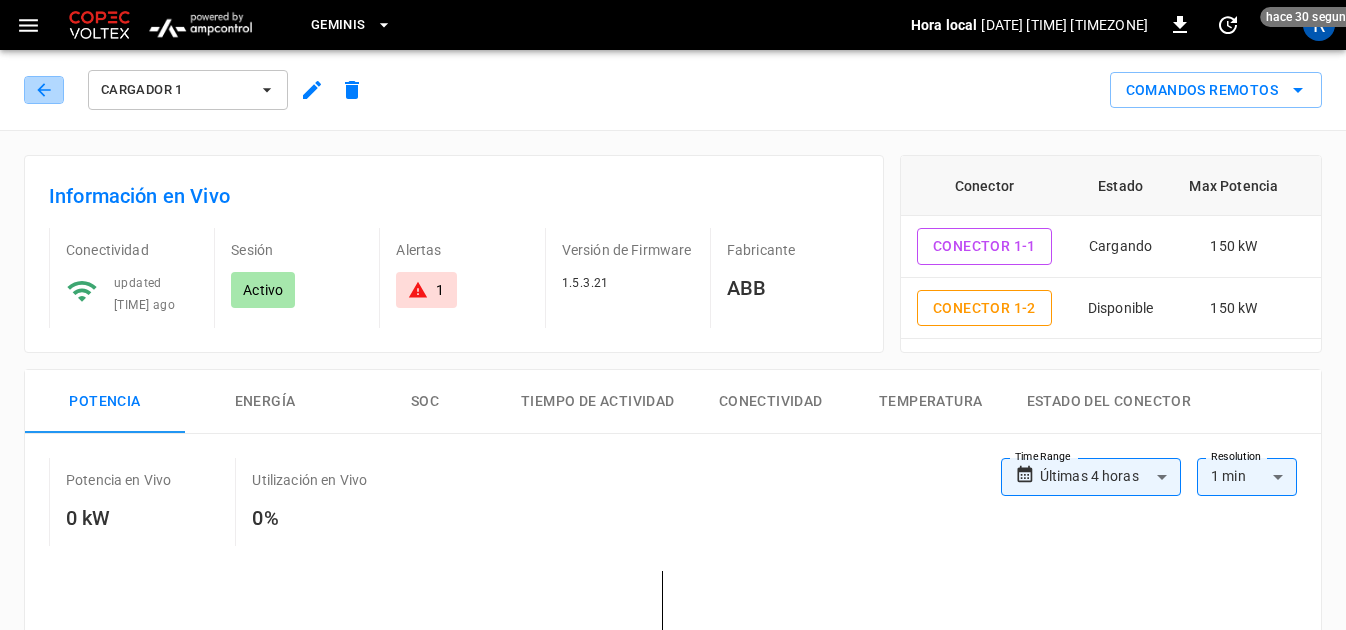 click at bounding box center (44, 90) 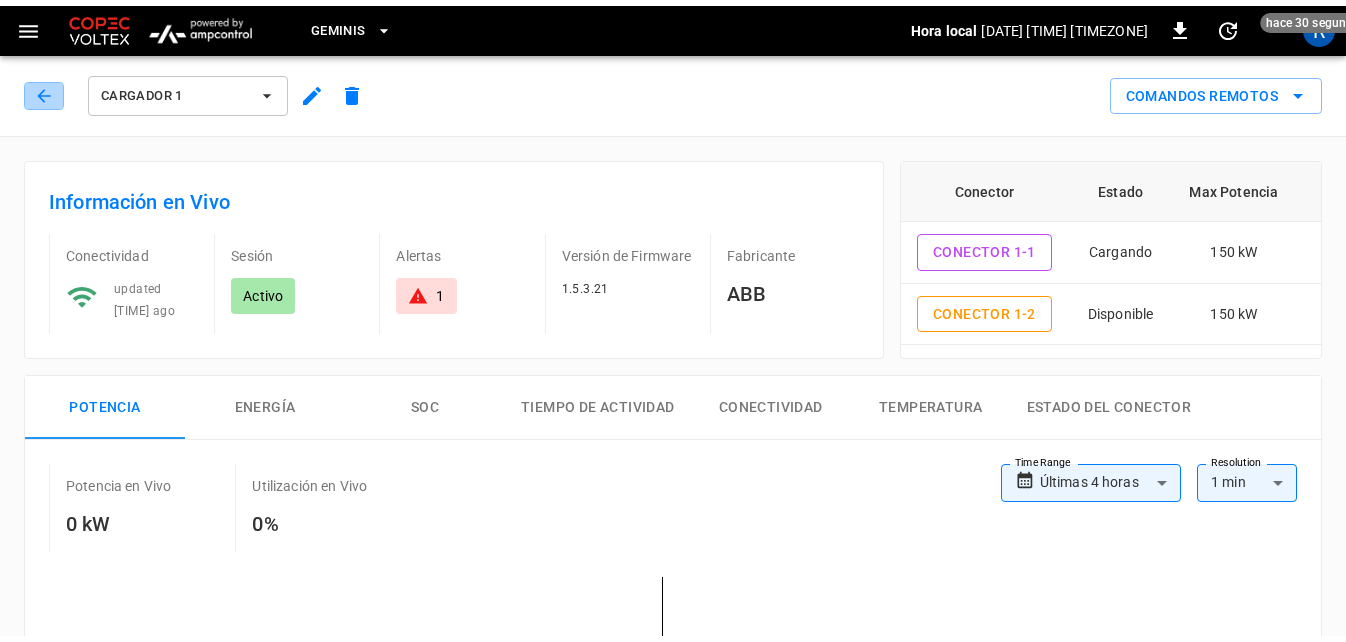 scroll, scrollTop: 266, scrollLeft: 0, axis: vertical 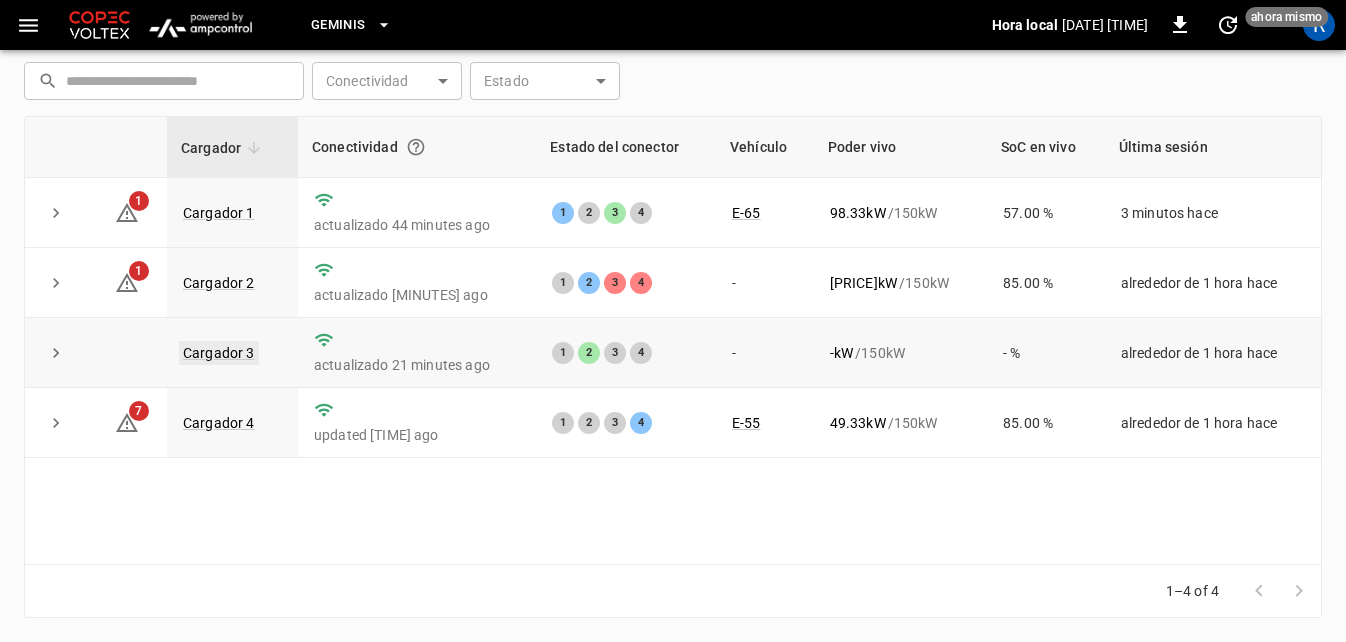 click on "Cargador 3" at bounding box center (219, 353) 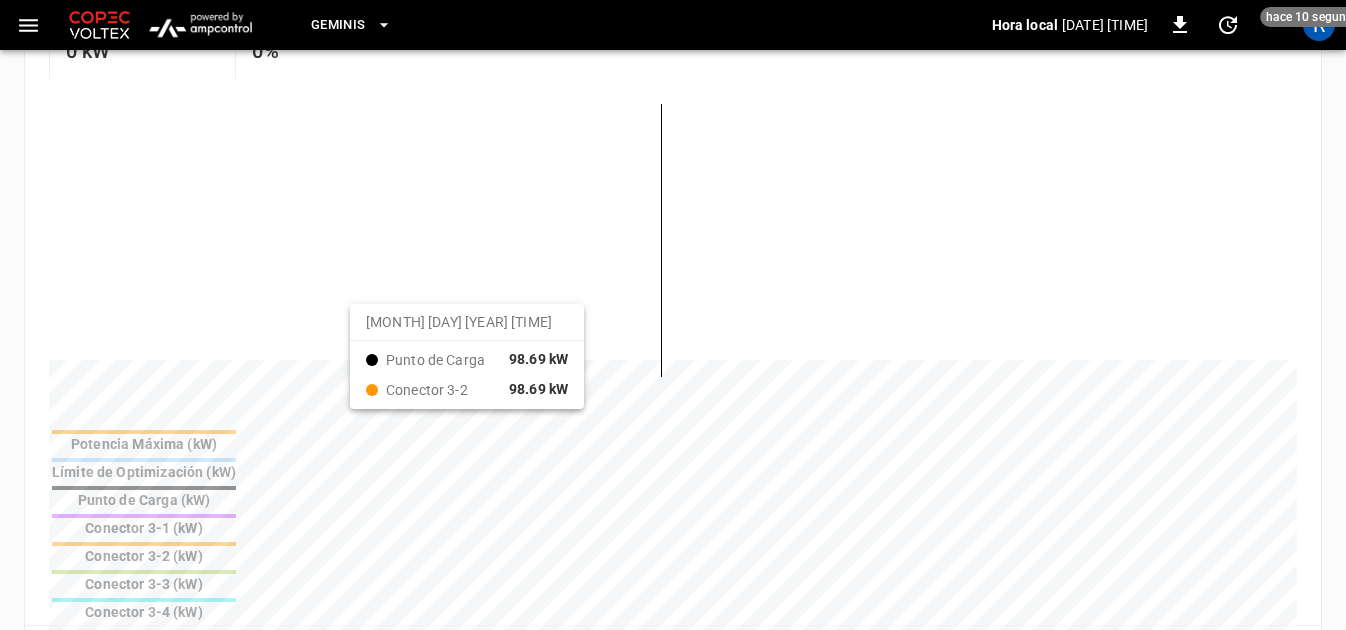scroll, scrollTop: 0, scrollLeft: 0, axis: both 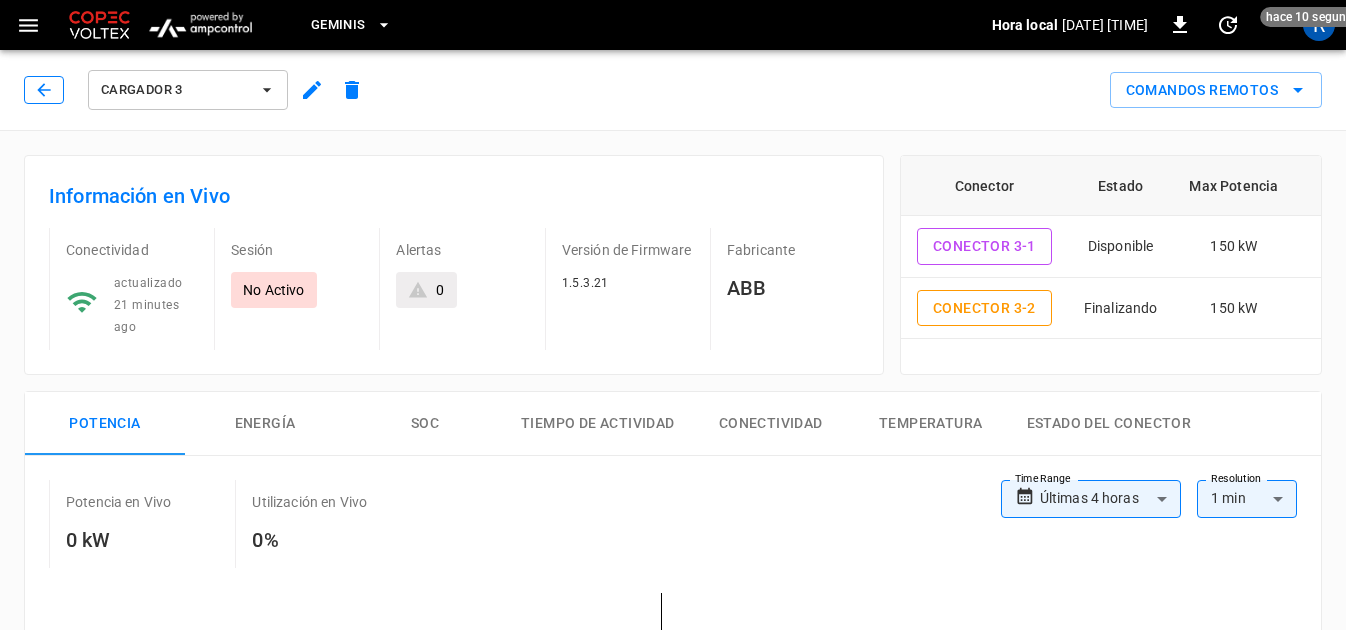 click at bounding box center [44, 90] 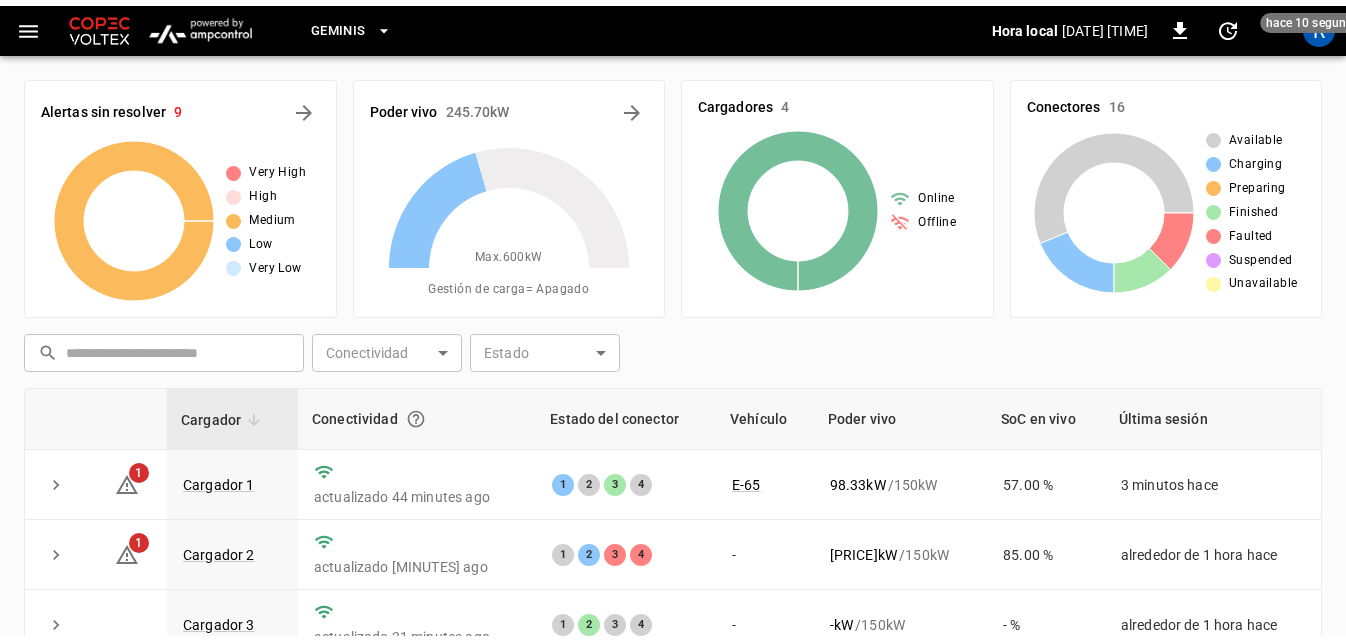 scroll, scrollTop: 266, scrollLeft: 0, axis: vertical 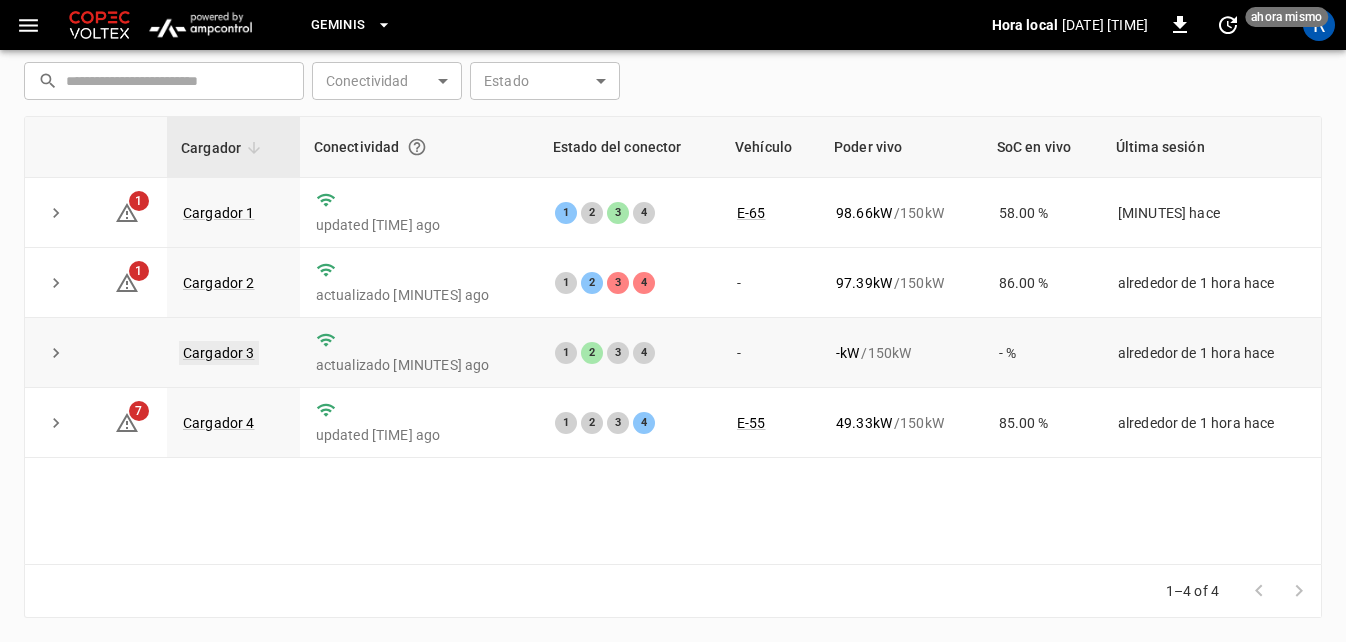 click on "Cargador 3" at bounding box center (219, 353) 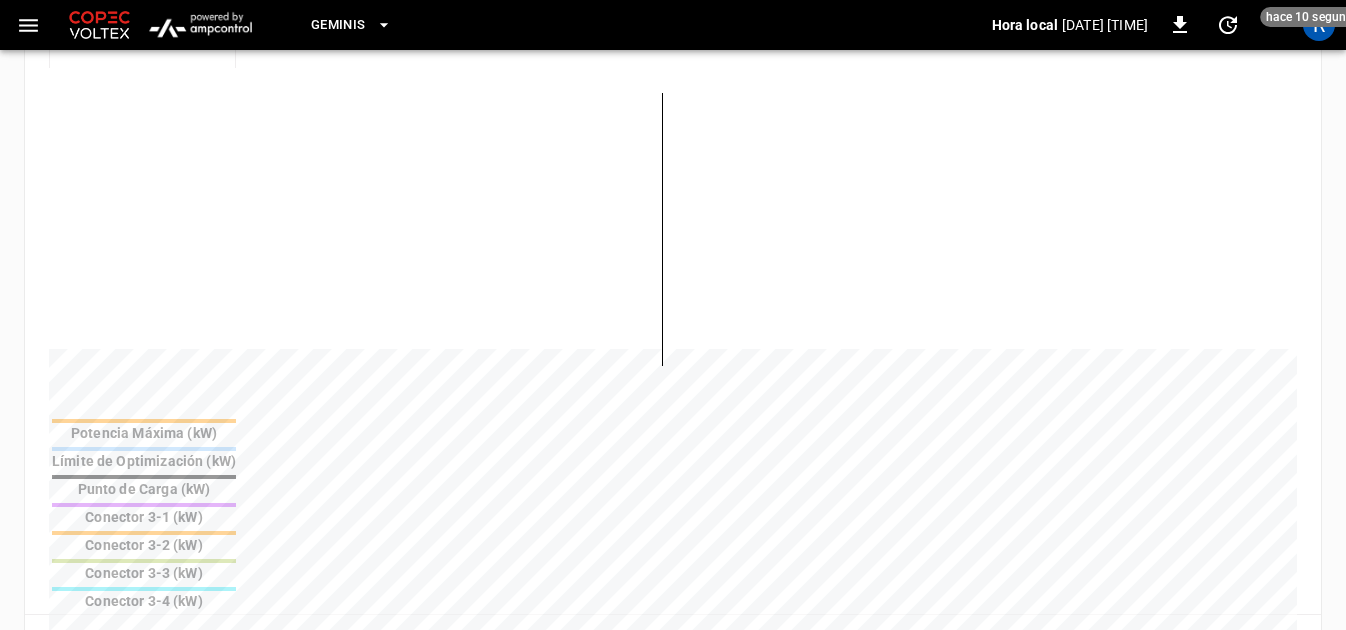 scroll, scrollTop: 0, scrollLeft: 0, axis: both 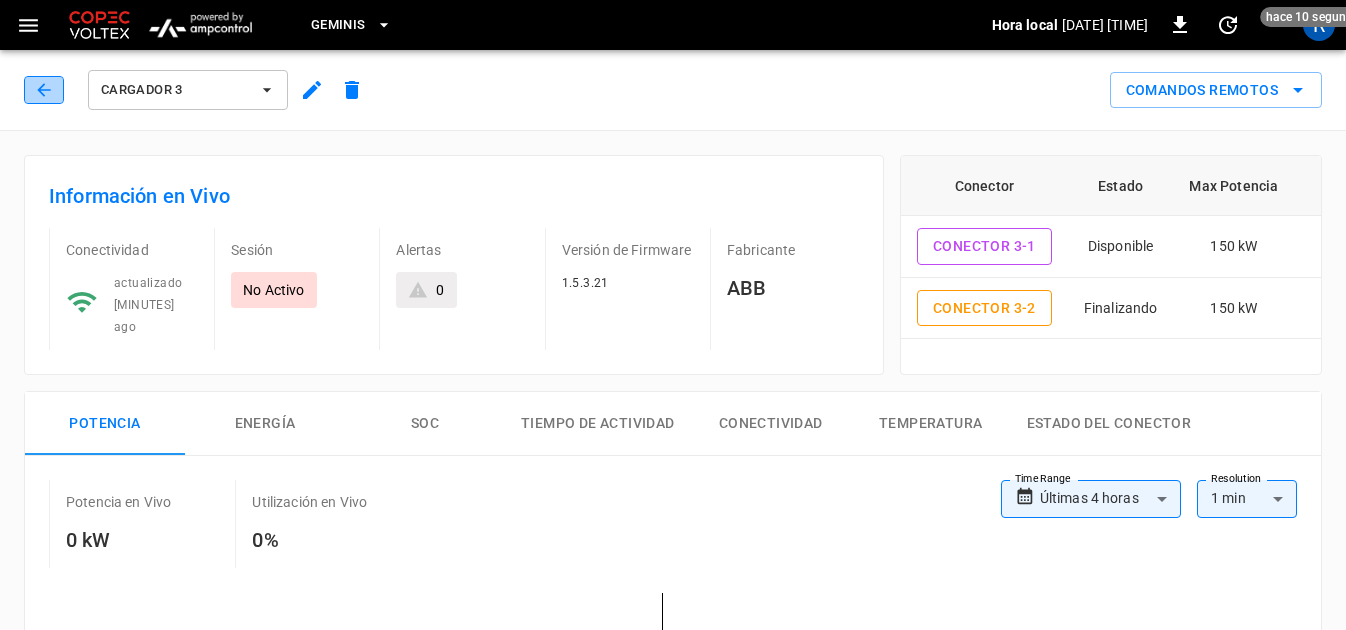 click at bounding box center [44, 90] 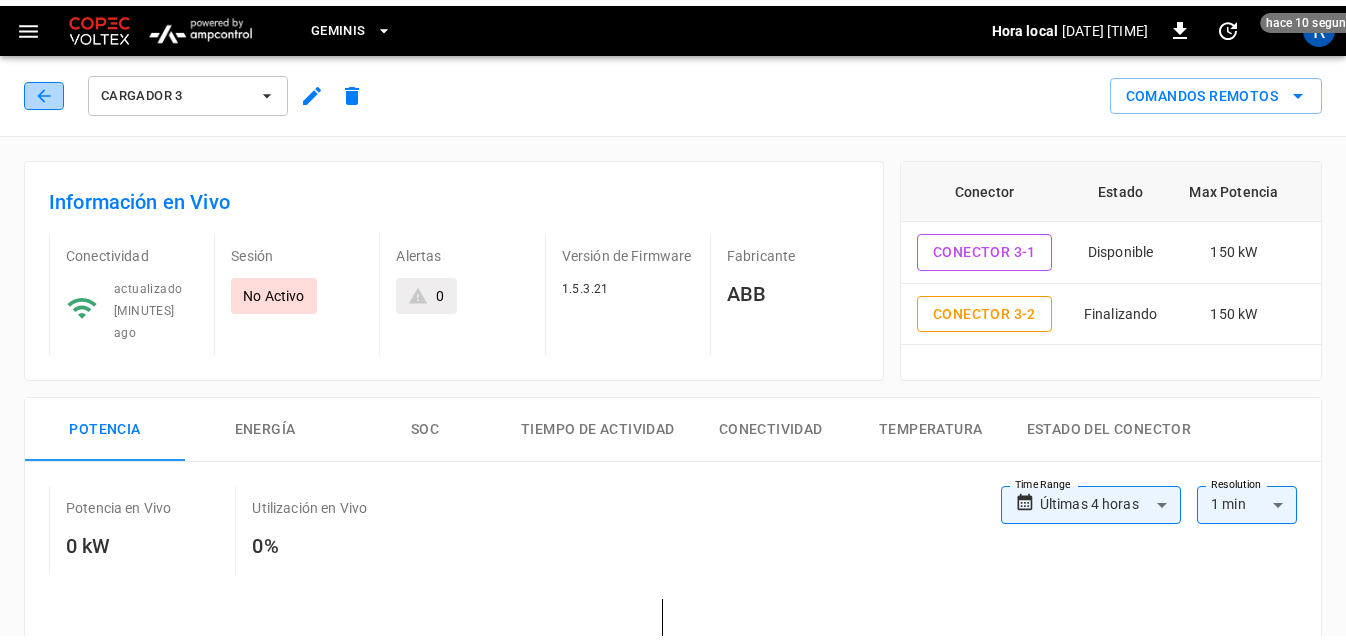 scroll, scrollTop: 266, scrollLeft: 0, axis: vertical 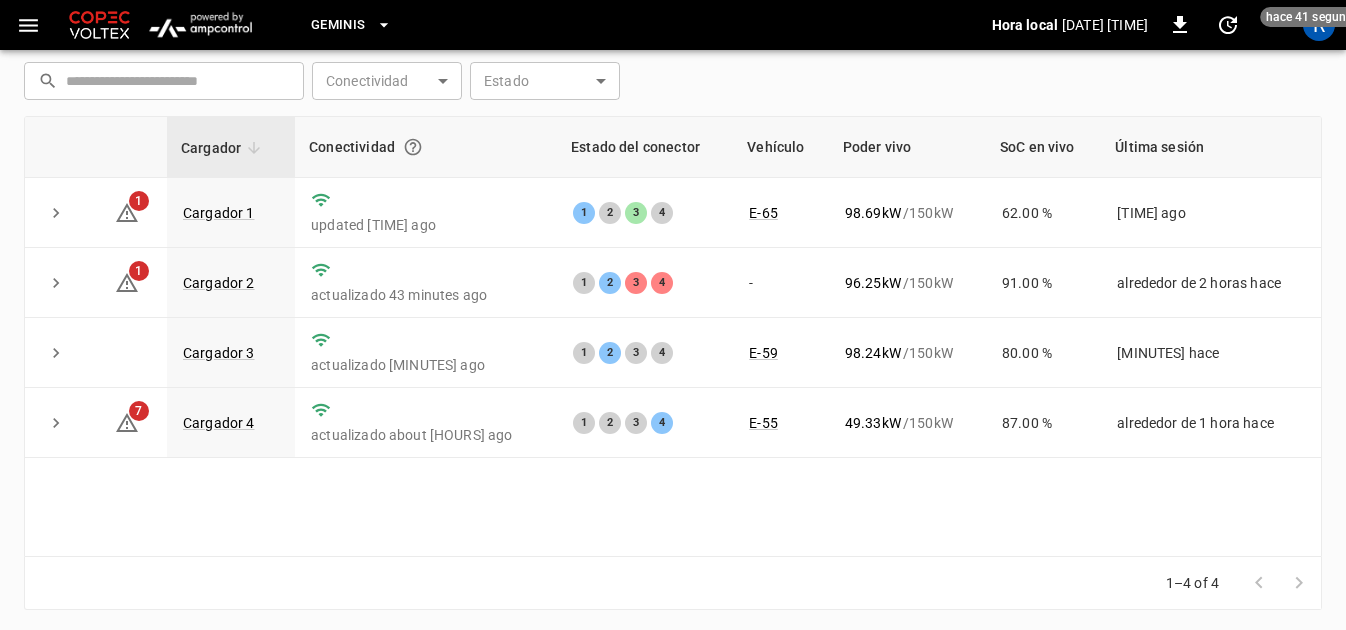 click on "1–4 of 4" at bounding box center [673, 583] 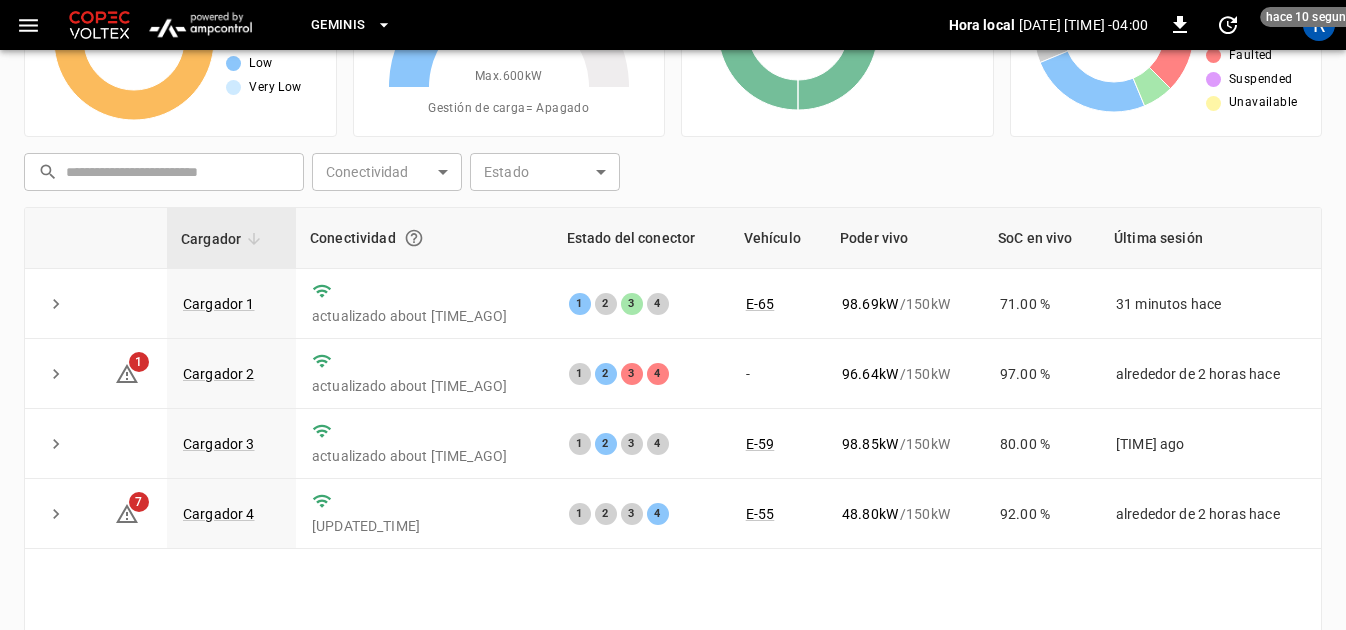 scroll, scrollTop: 200, scrollLeft: 0, axis: vertical 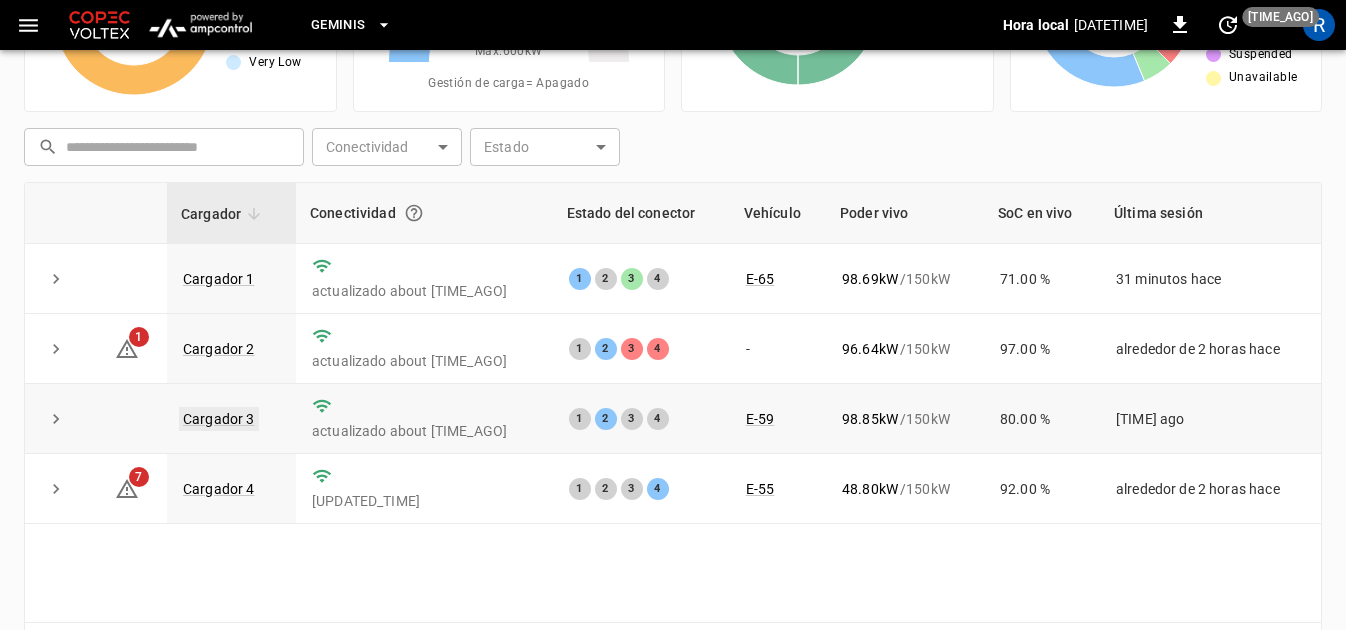click on "Cargador 3" at bounding box center (219, 419) 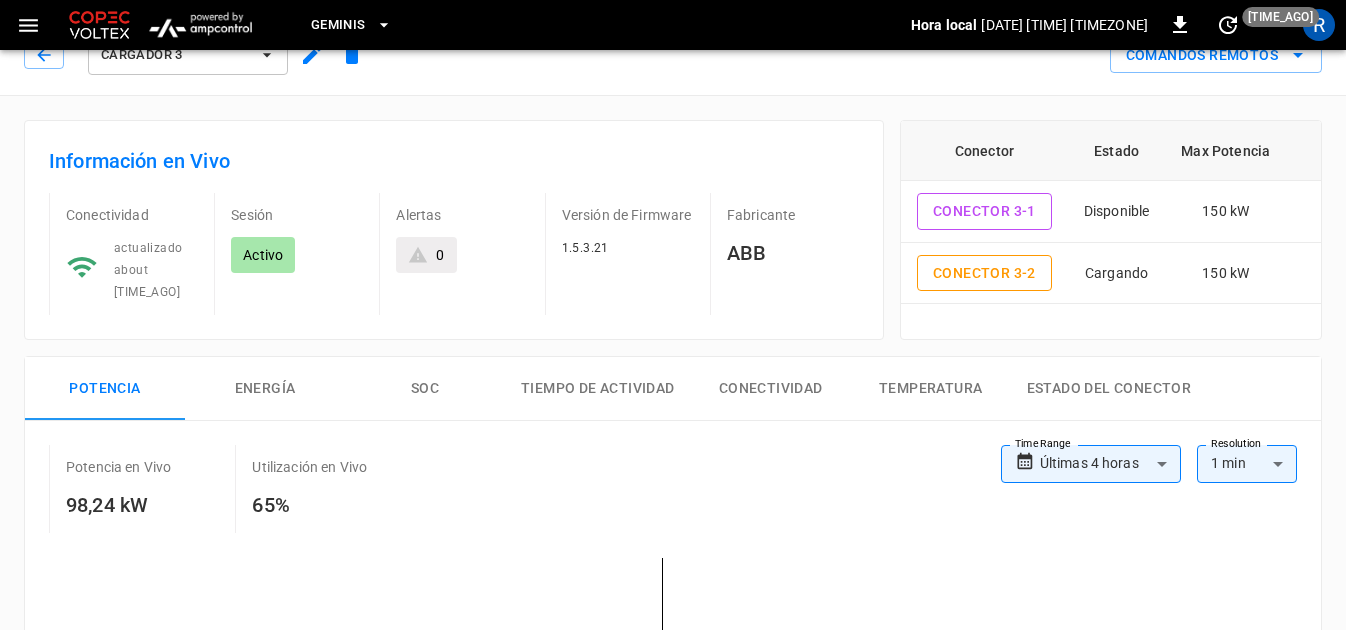 scroll, scrollTop: 0, scrollLeft: 0, axis: both 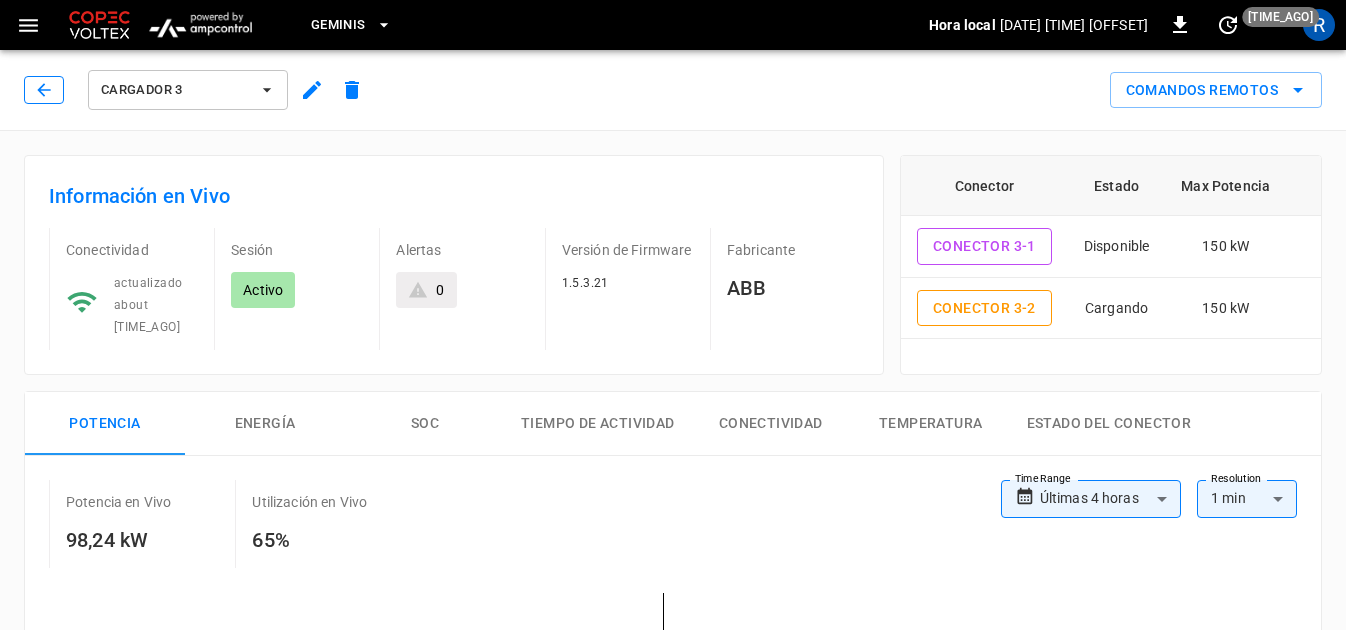 click at bounding box center [44, 90] 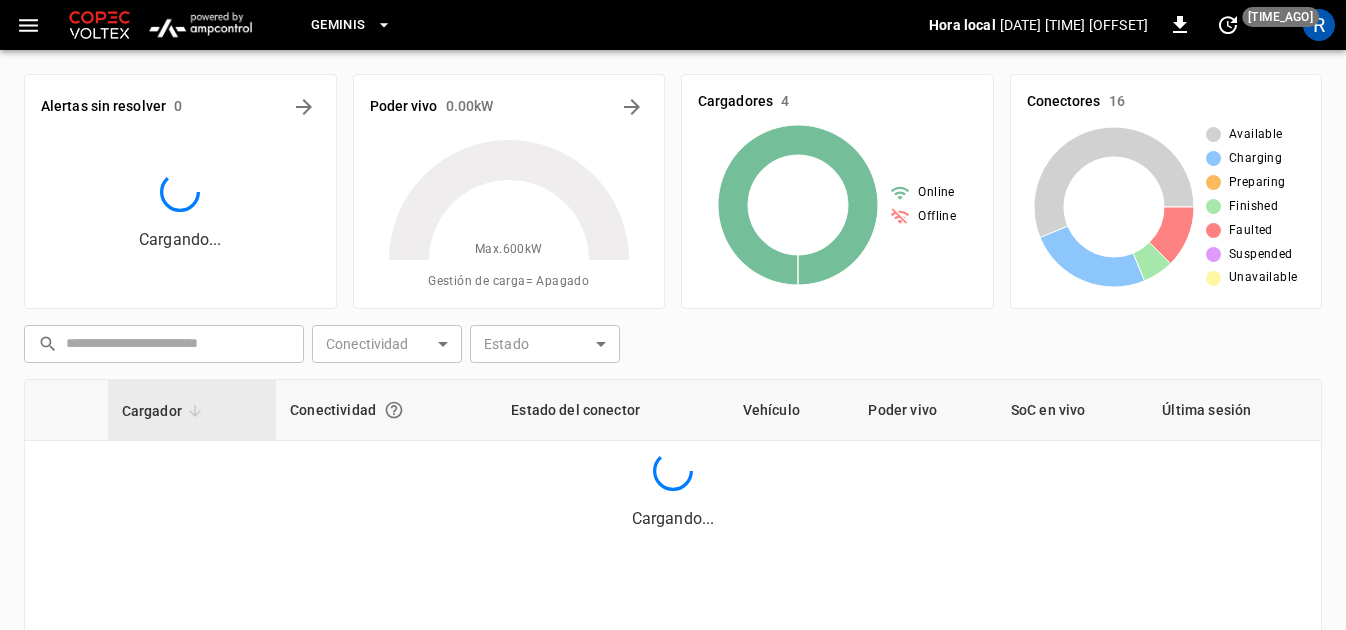 scroll, scrollTop: 200, scrollLeft: 0, axis: vertical 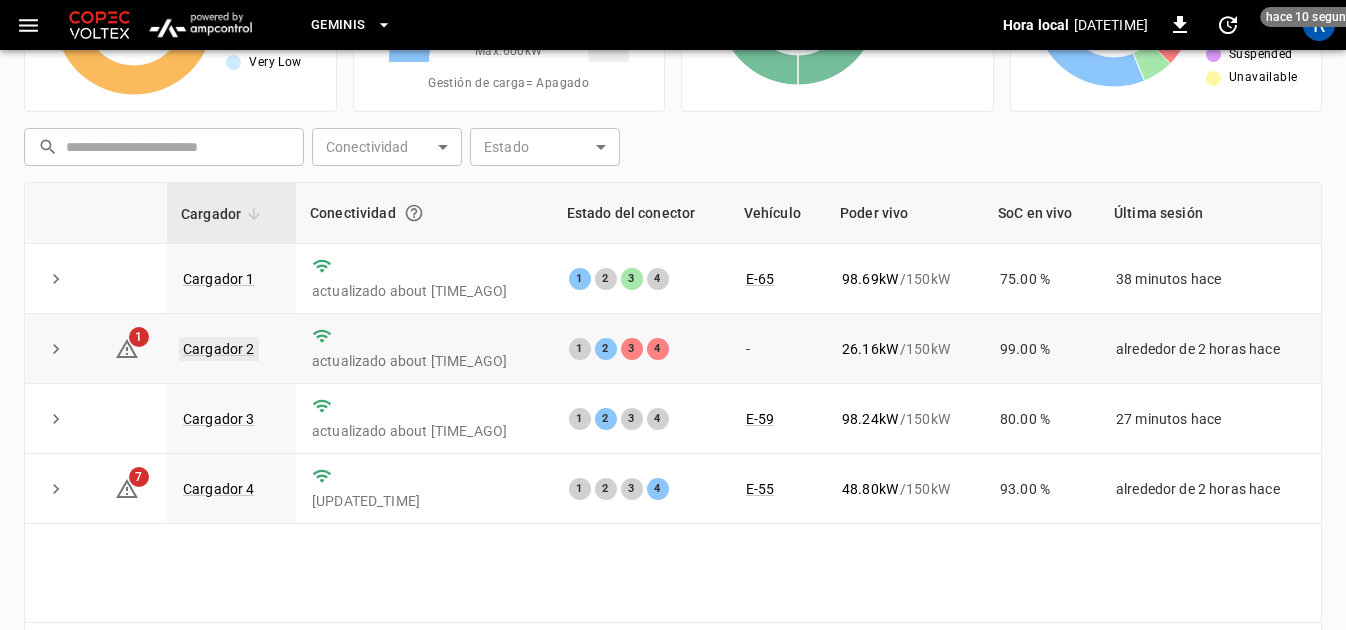 click on "Cargador 2" at bounding box center [219, 349] 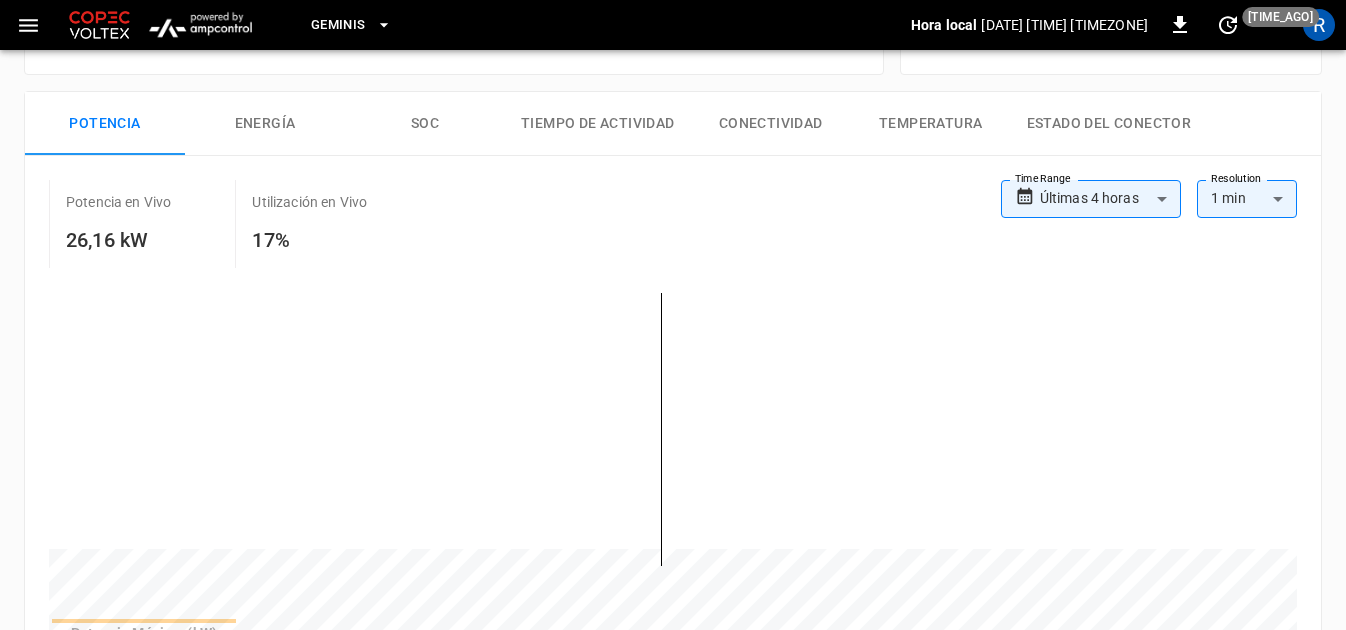 scroll, scrollTop: 200, scrollLeft: 0, axis: vertical 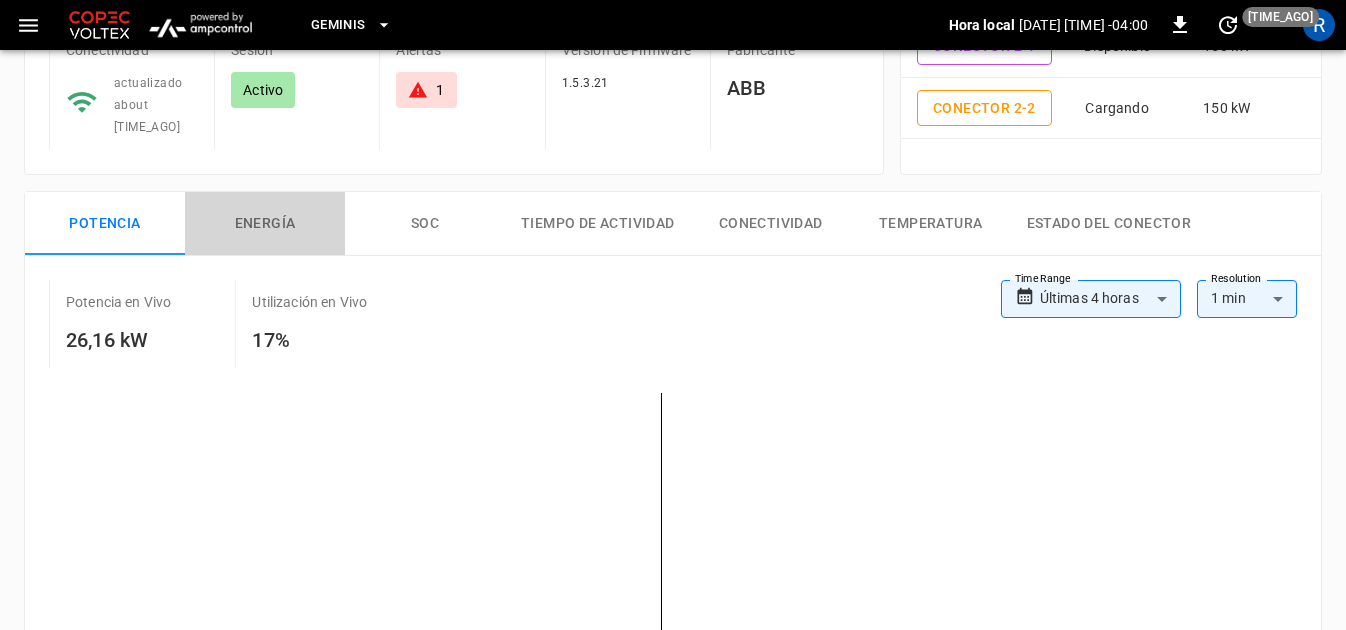 click on "Energía" at bounding box center [265, 224] 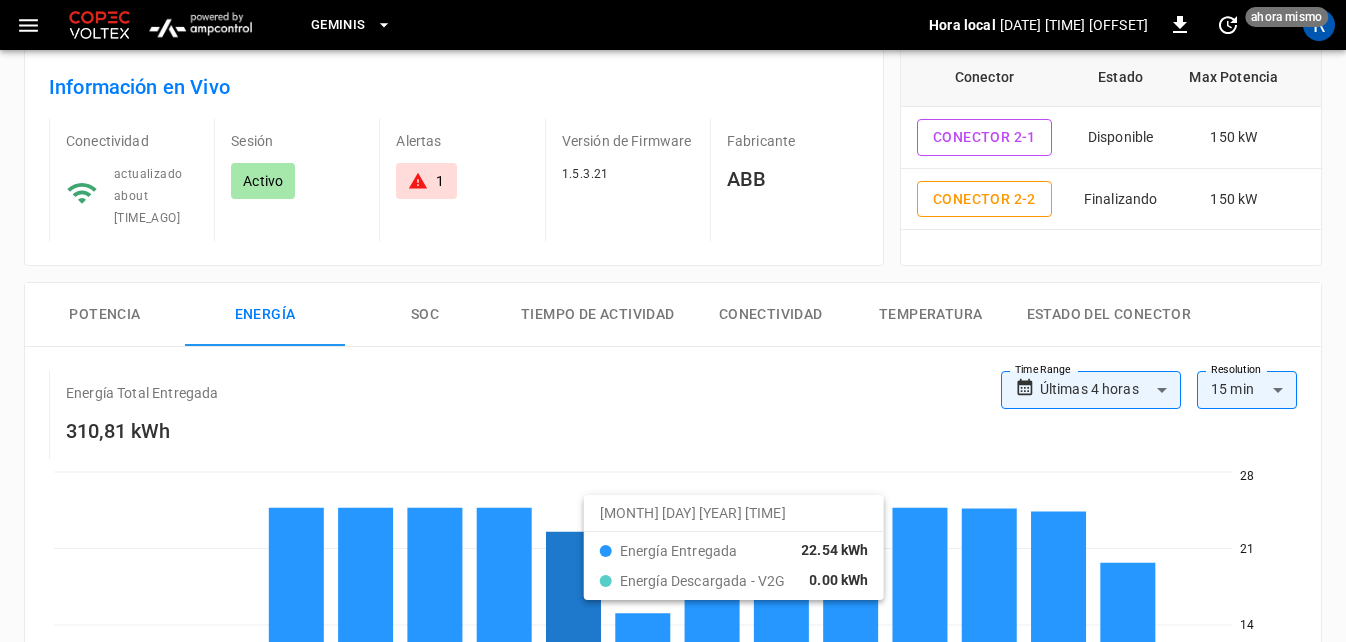 scroll, scrollTop: 100, scrollLeft: 0, axis: vertical 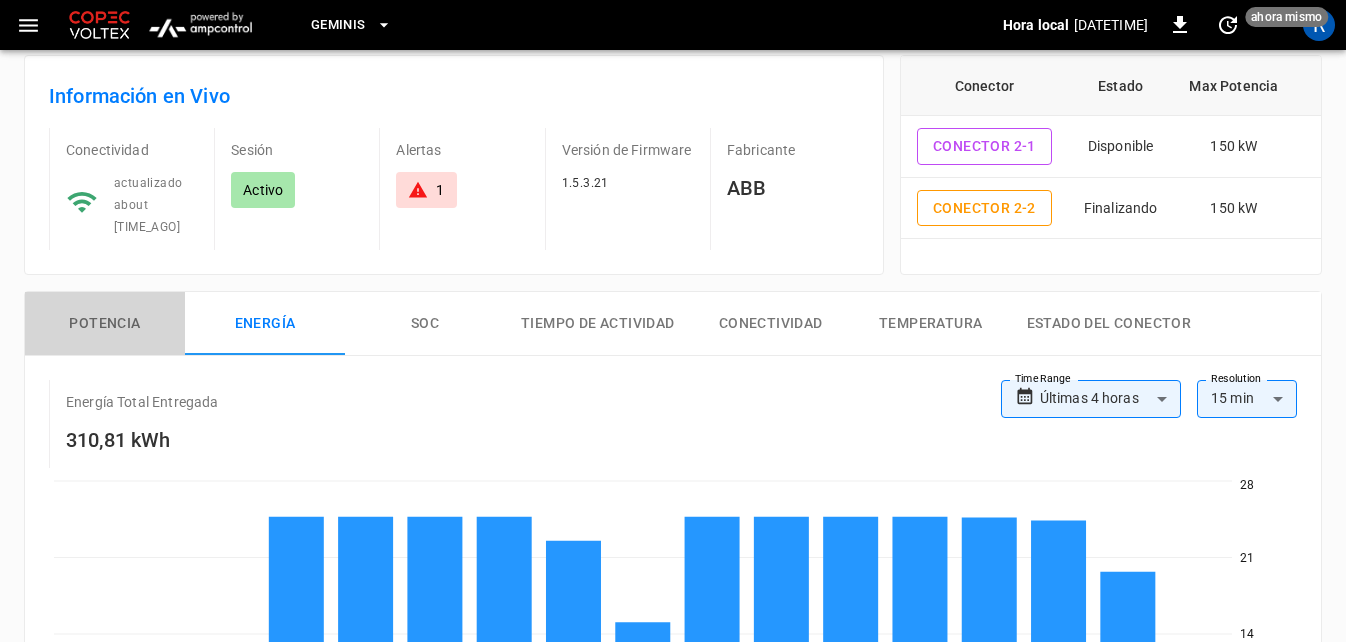 click on "Potencia" at bounding box center (105, 324) 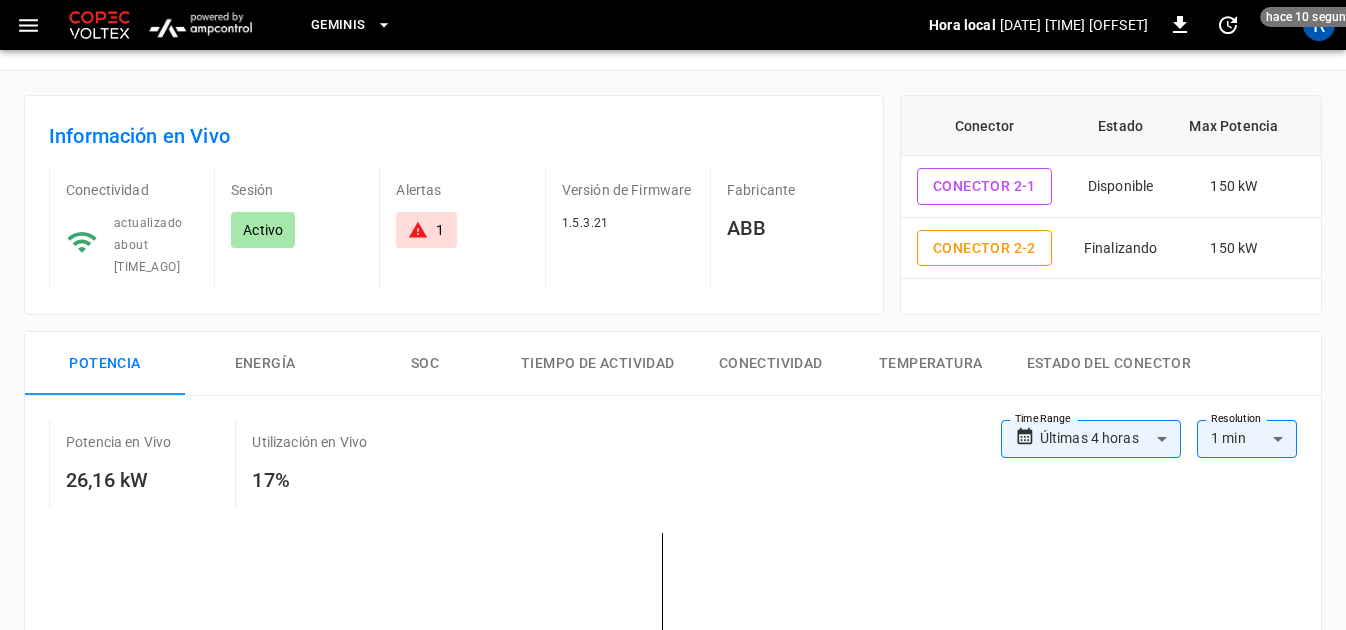 scroll, scrollTop: 0, scrollLeft: 0, axis: both 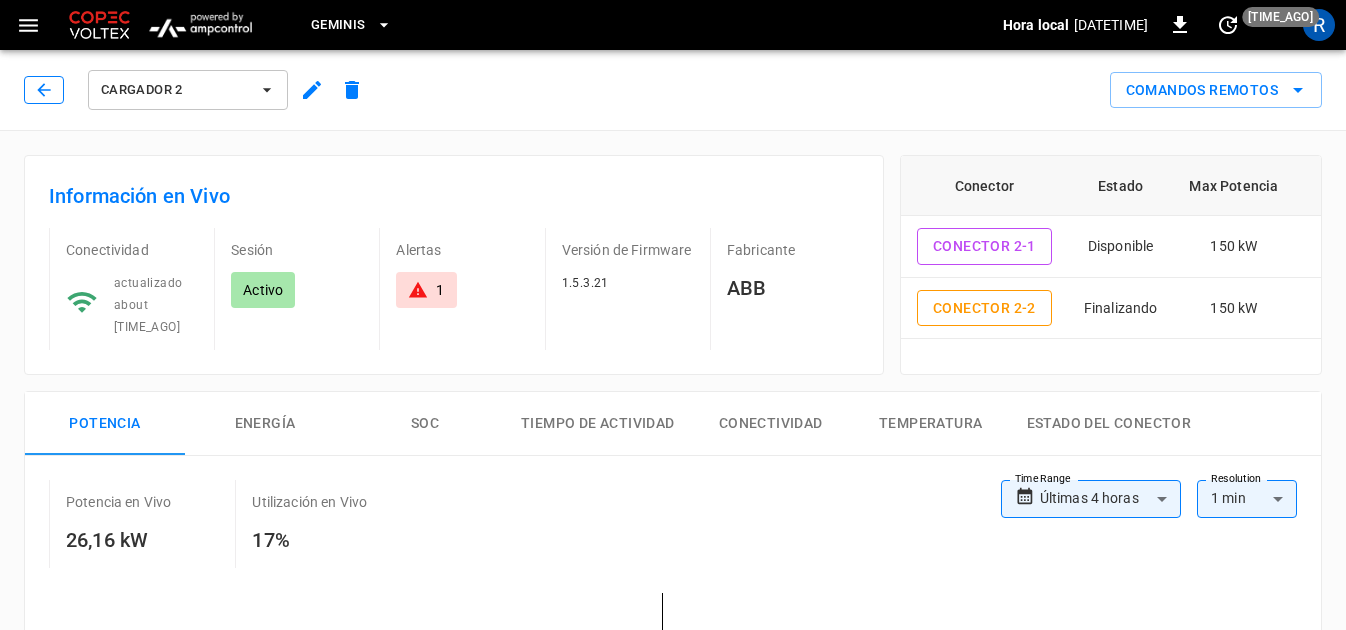 click at bounding box center [44, 90] 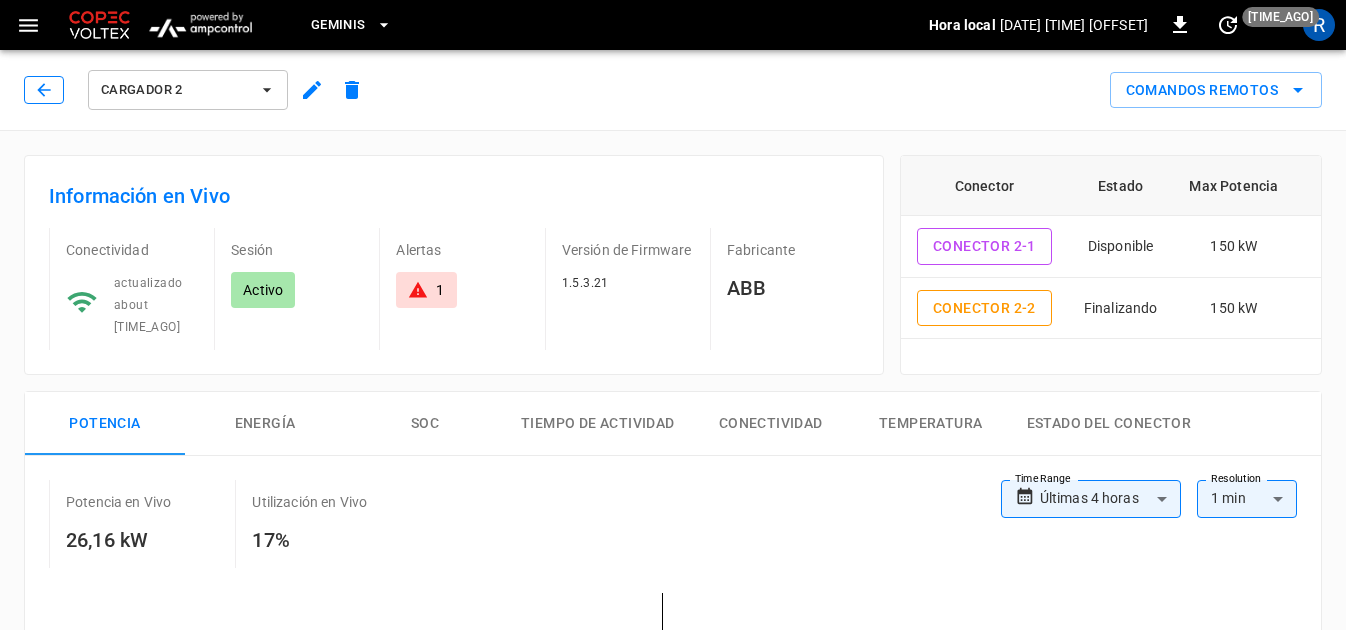 scroll, scrollTop: 200, scrollLeft: 0, axis: vertical 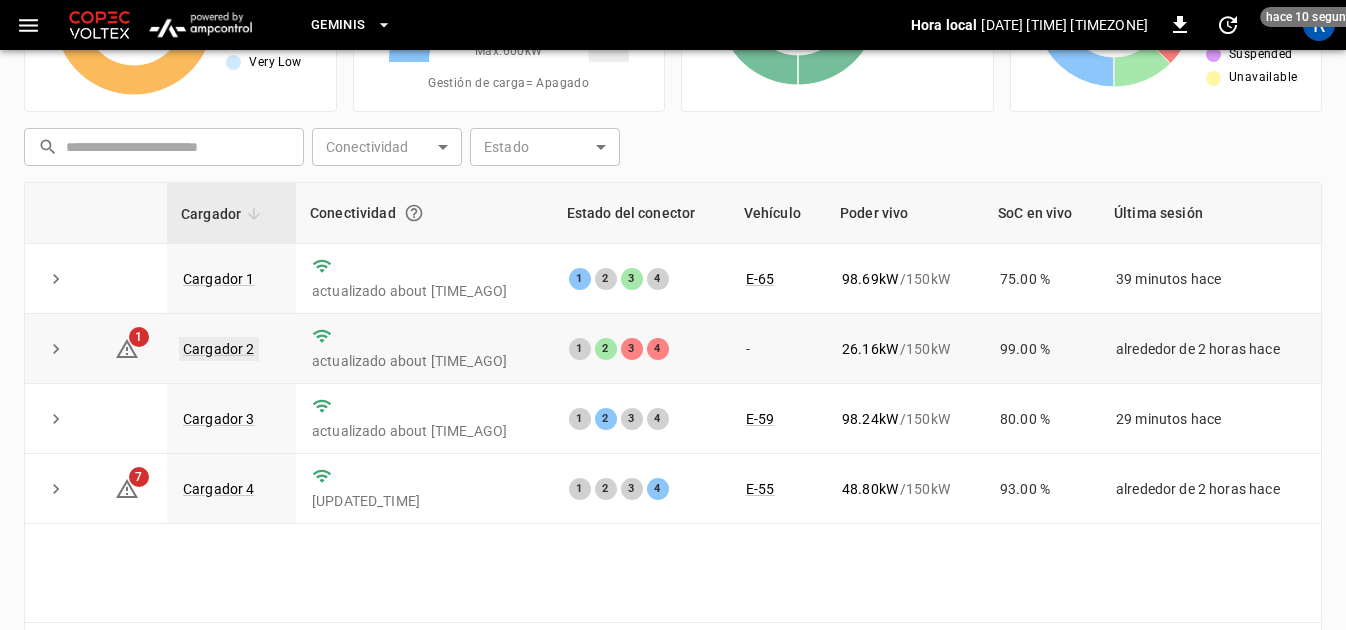 click on "Cargador 2" at bounding box center (219, 349) 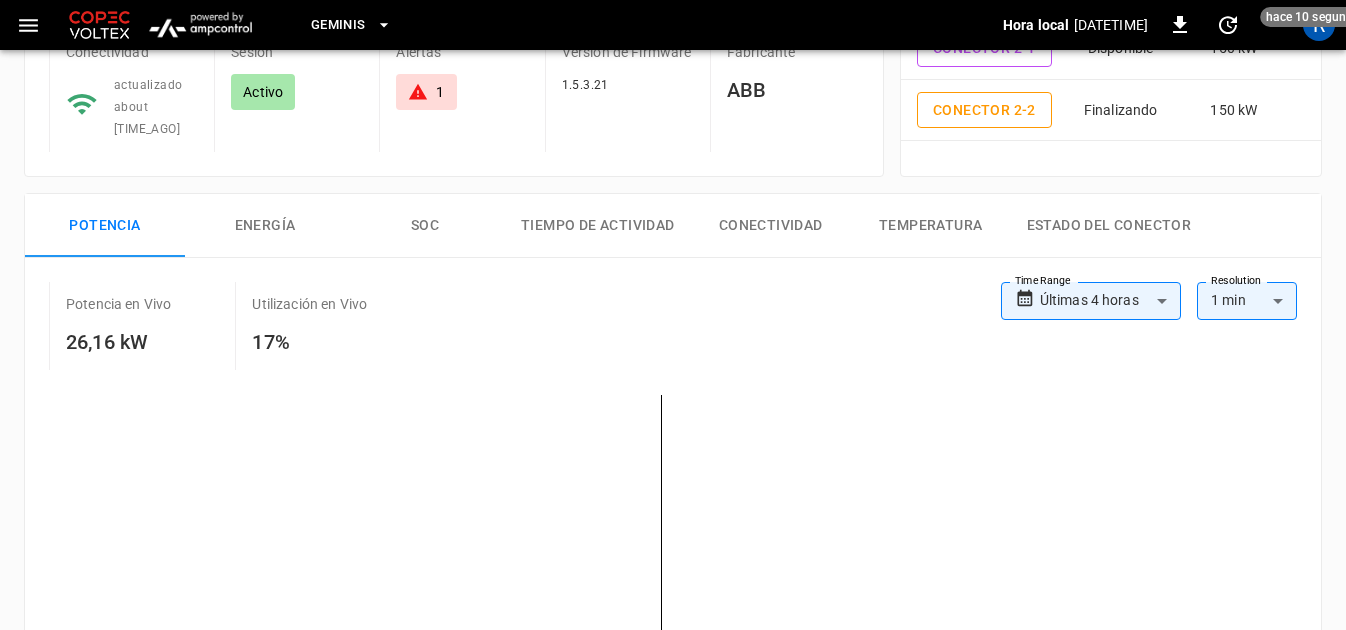 scroll, scrollTop: 200, scrollLeft: 0, axis: vertical 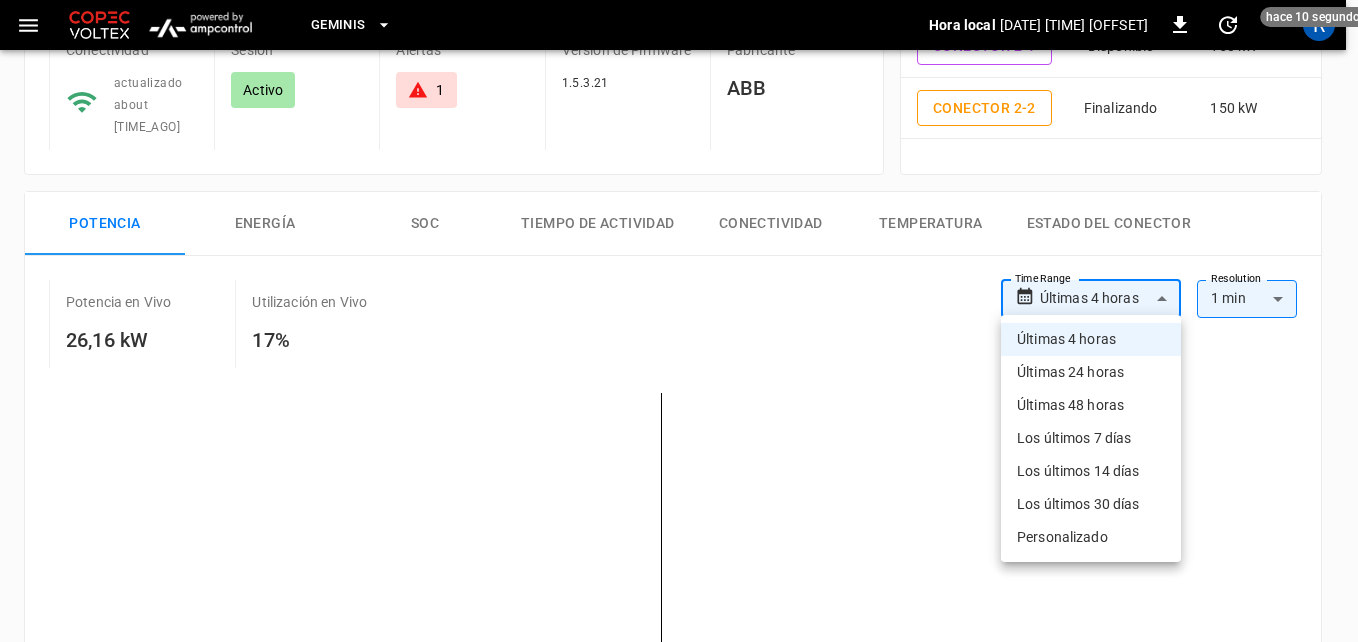 click on "**********" at bounding box center [679, 739] 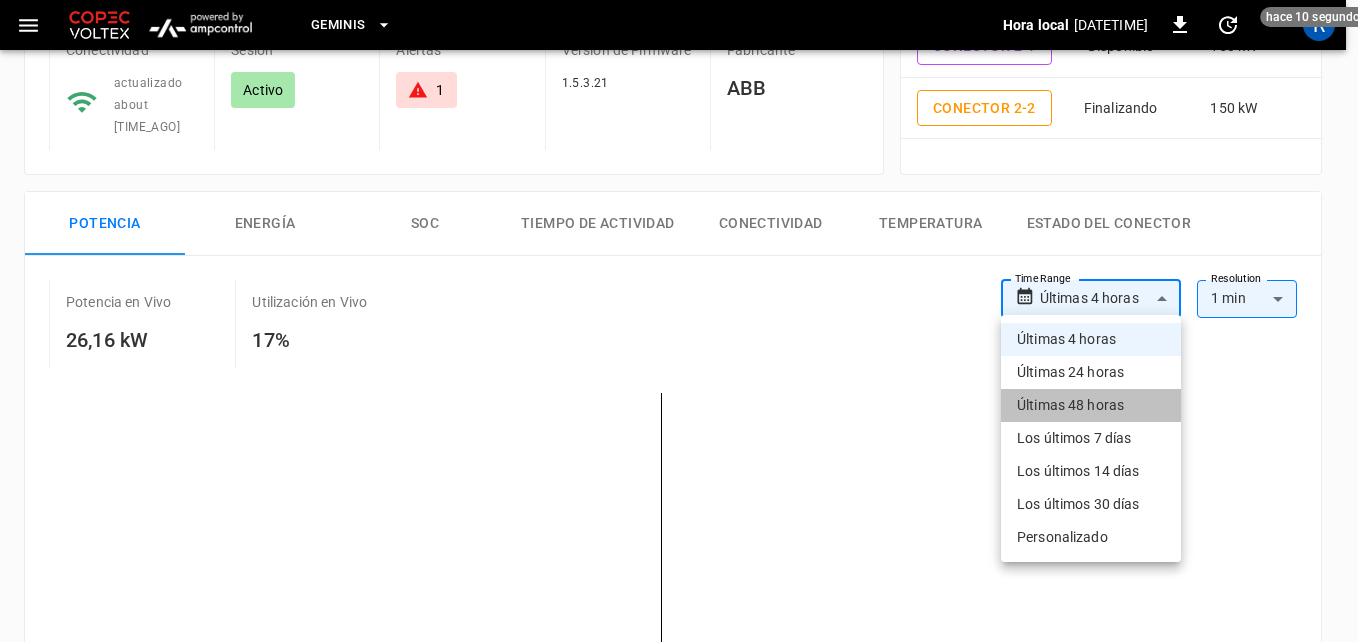 click on "Últimas 48 horas" at bounding box center (1091, 405) 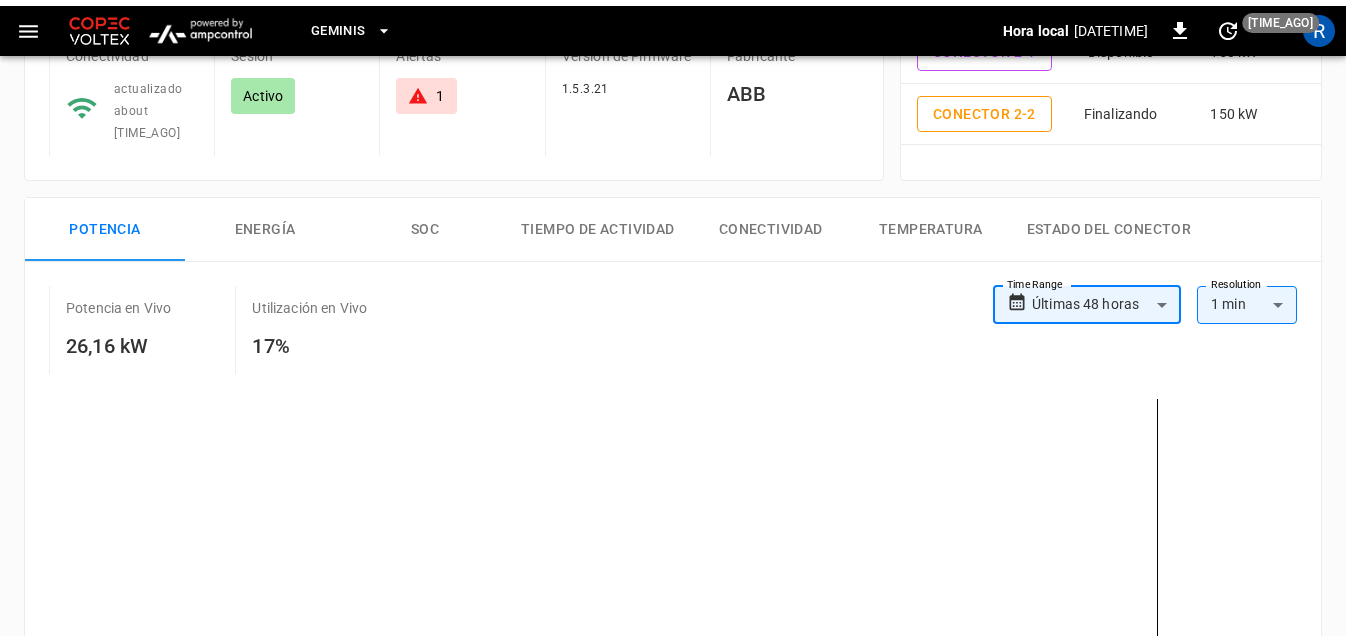 scroll, scrollTop: 300, scrollLeft: 0, axis: vertical 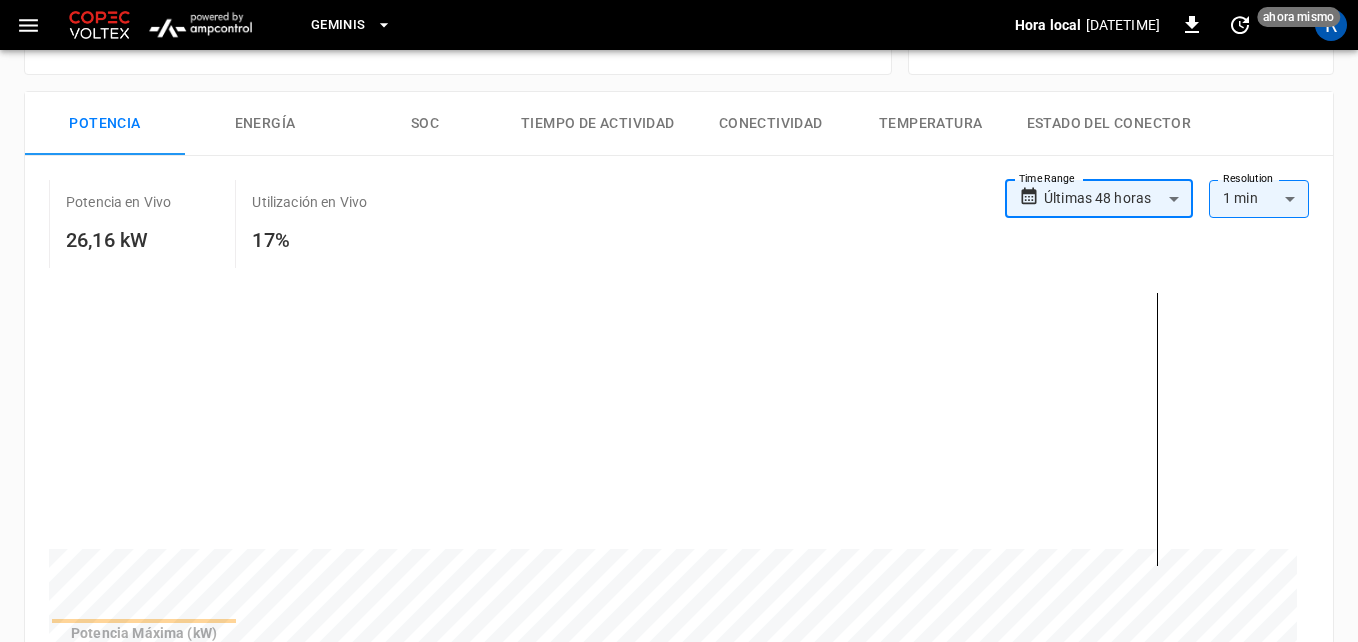 click on "**********" at bounding box center (679, 639) 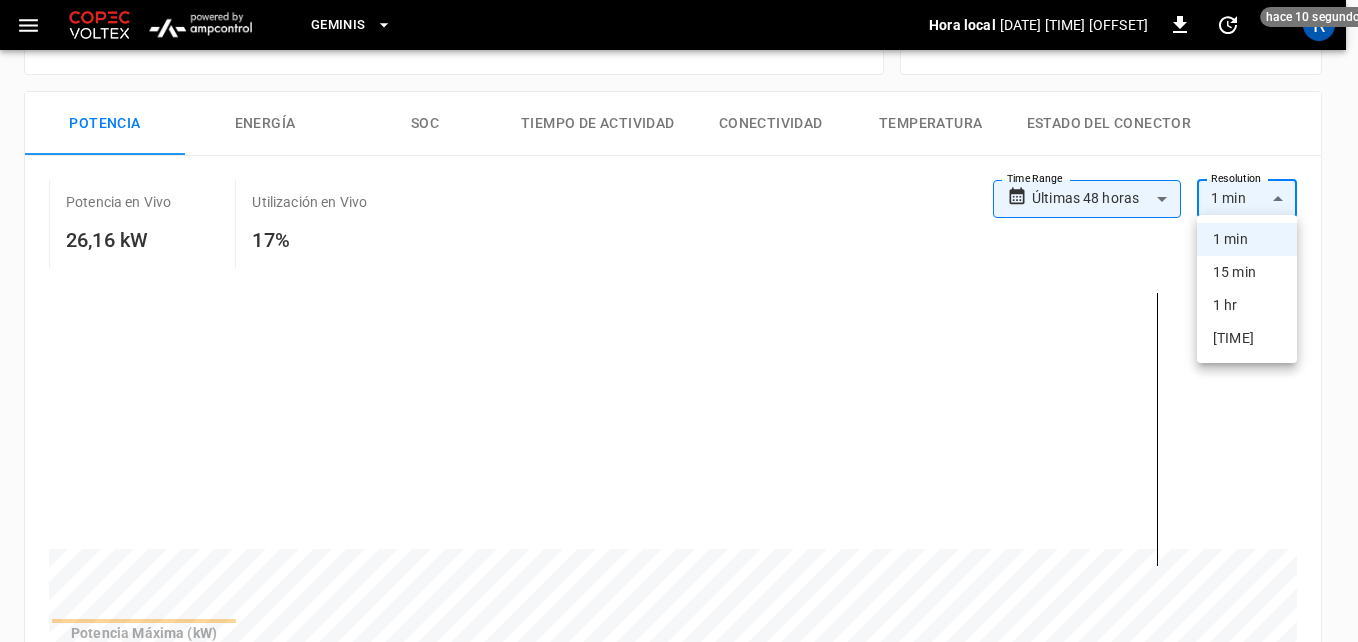 click on "15 min" at bounding box center (1247, 272) 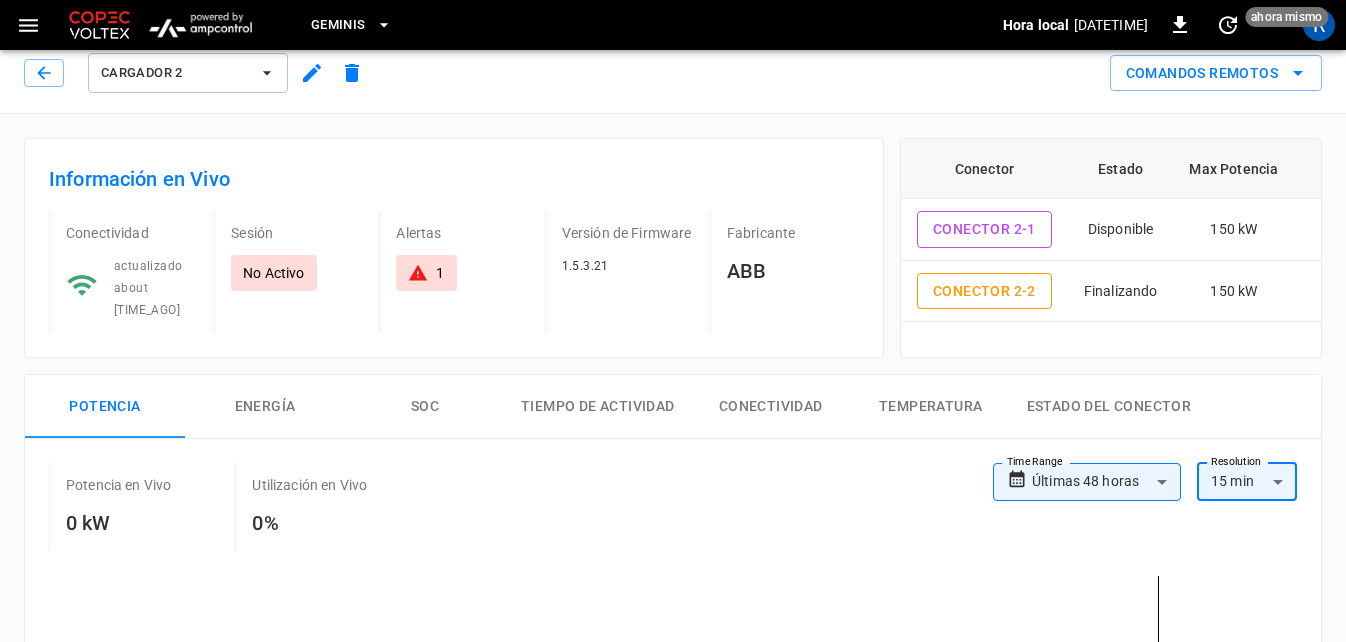 scroll, scrollTop: 0, scrollLeft: 0, axis: both 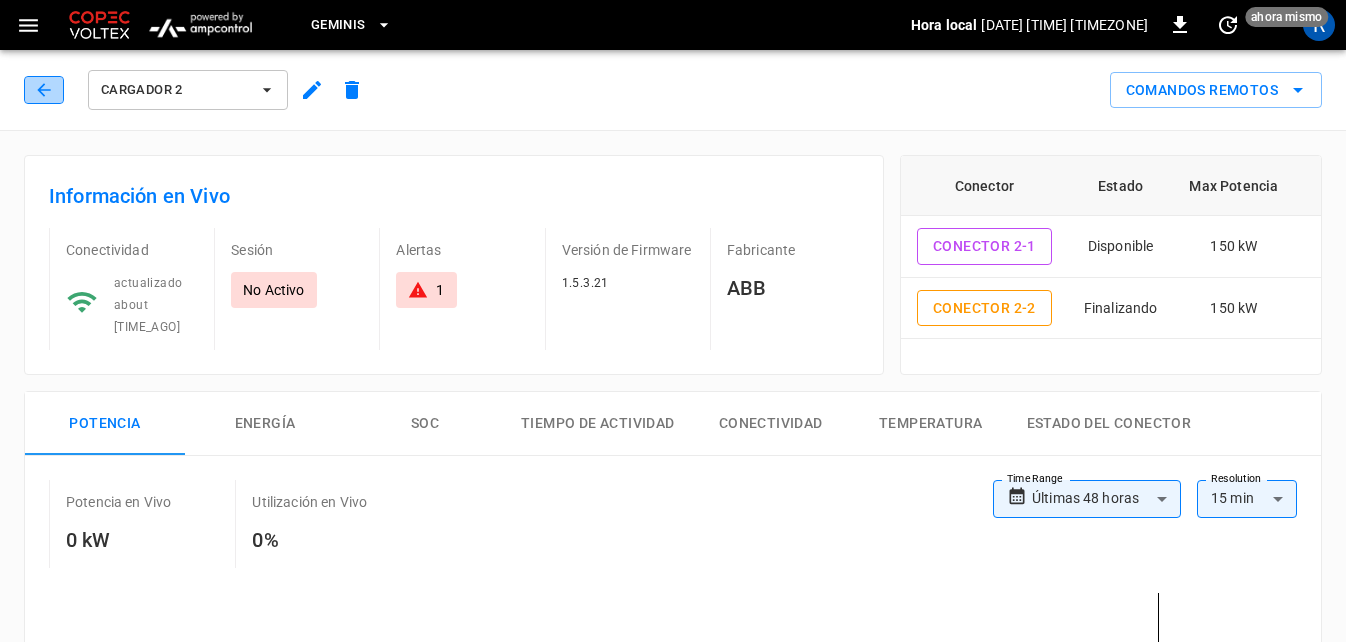 click at bounding box center [44, 90] 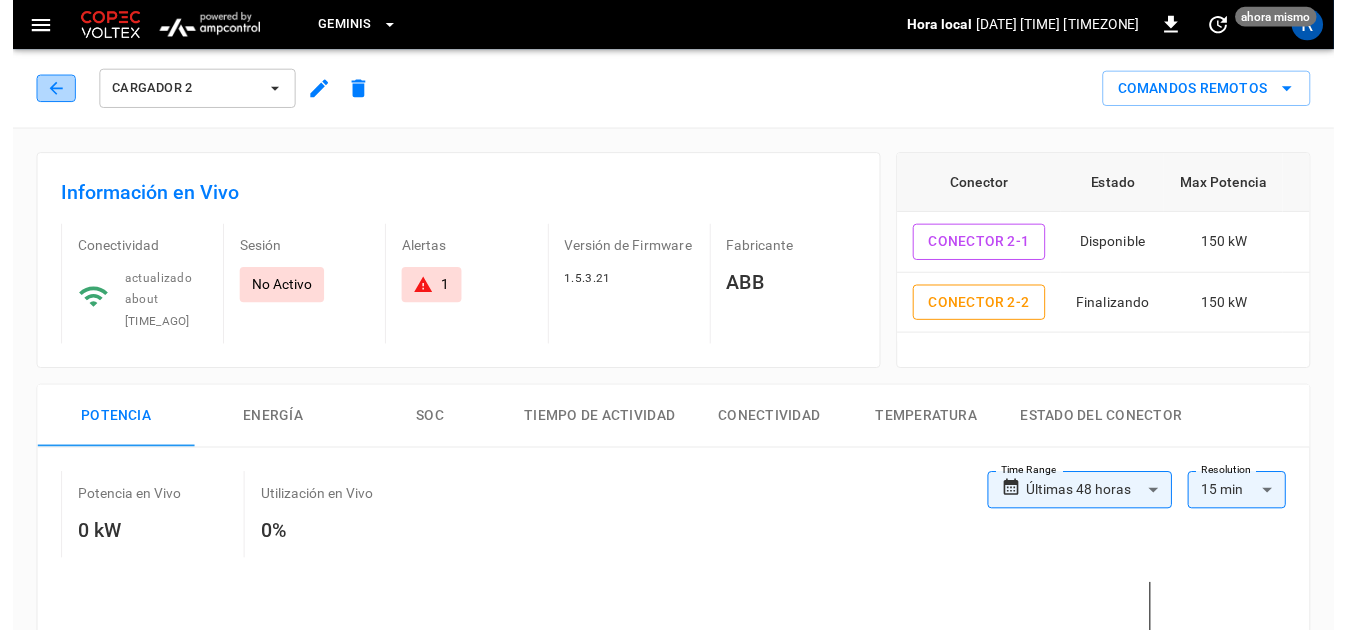 scroll, scrollTop: 200, scrollLeft: 0, axis: vertical 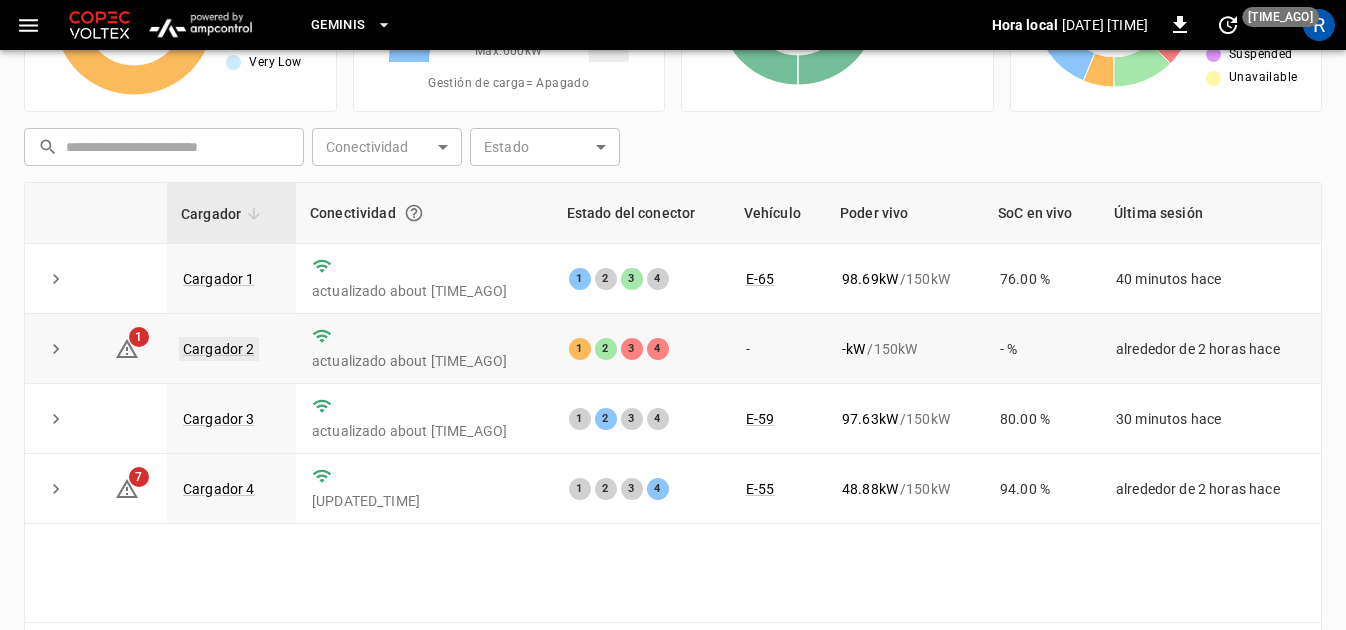 click on "Cargador 2" at bounding box center (219, 349) 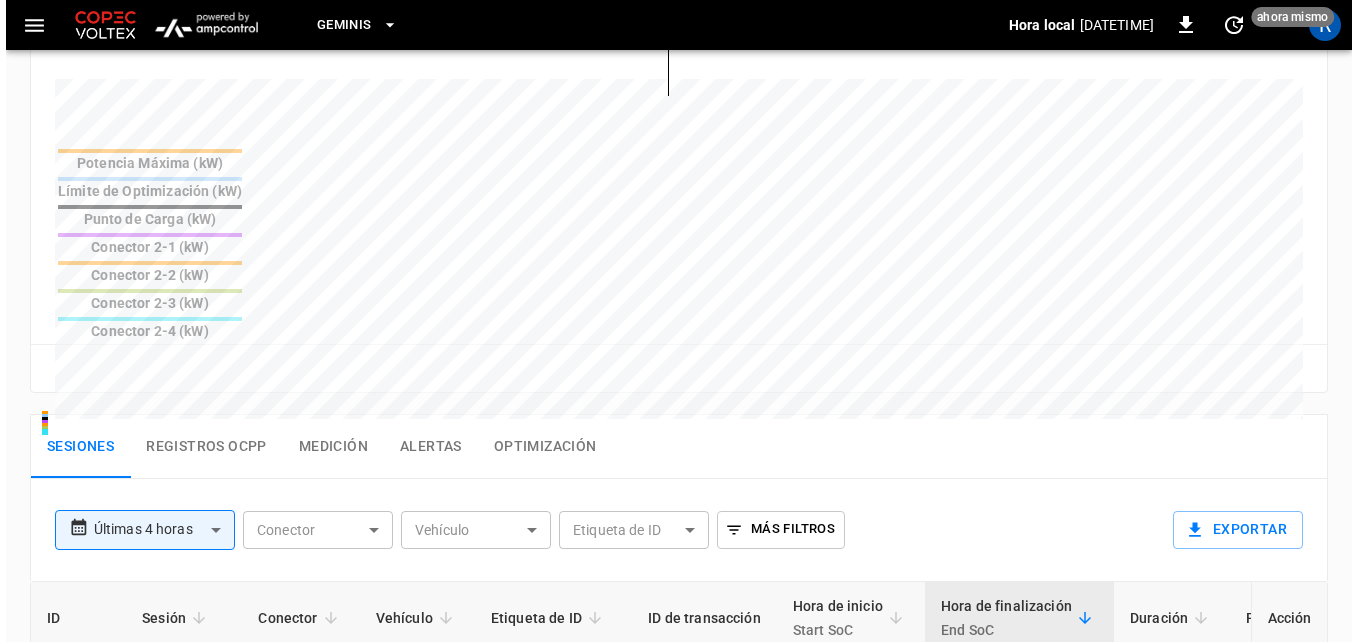 scroll, scrollTop: 1000, scrollLeft: 0, axis: vertical 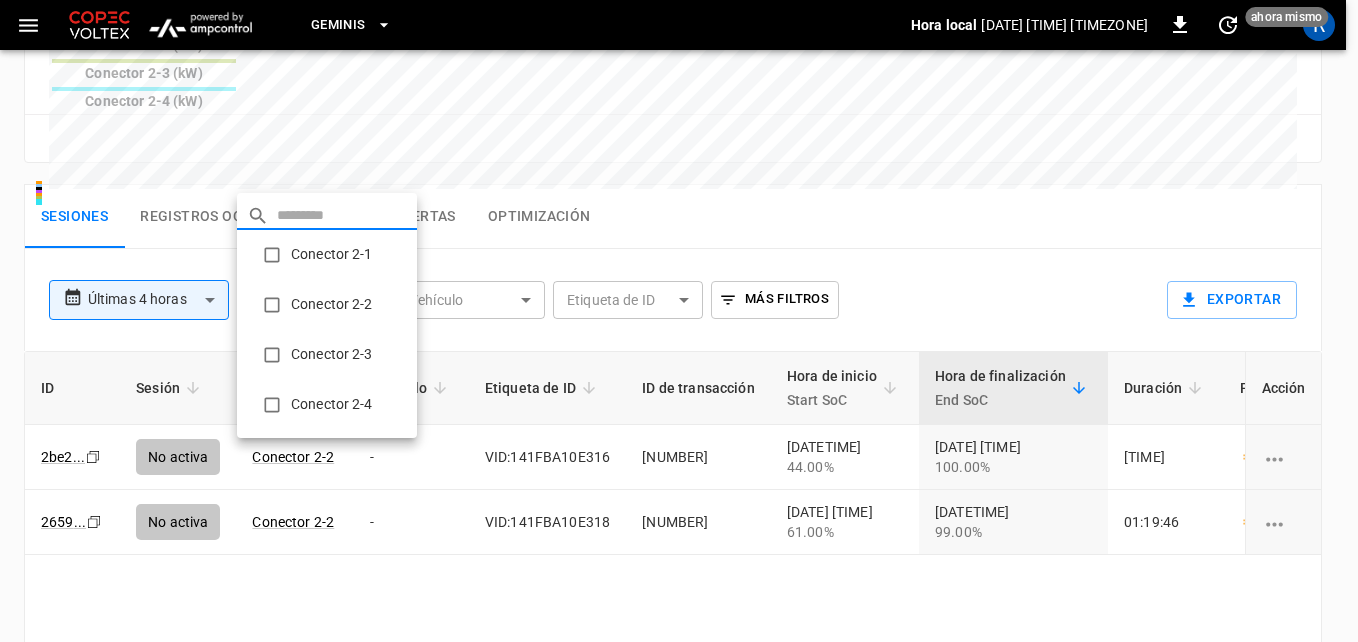 click on "**********" at bounding box center [679, -61] 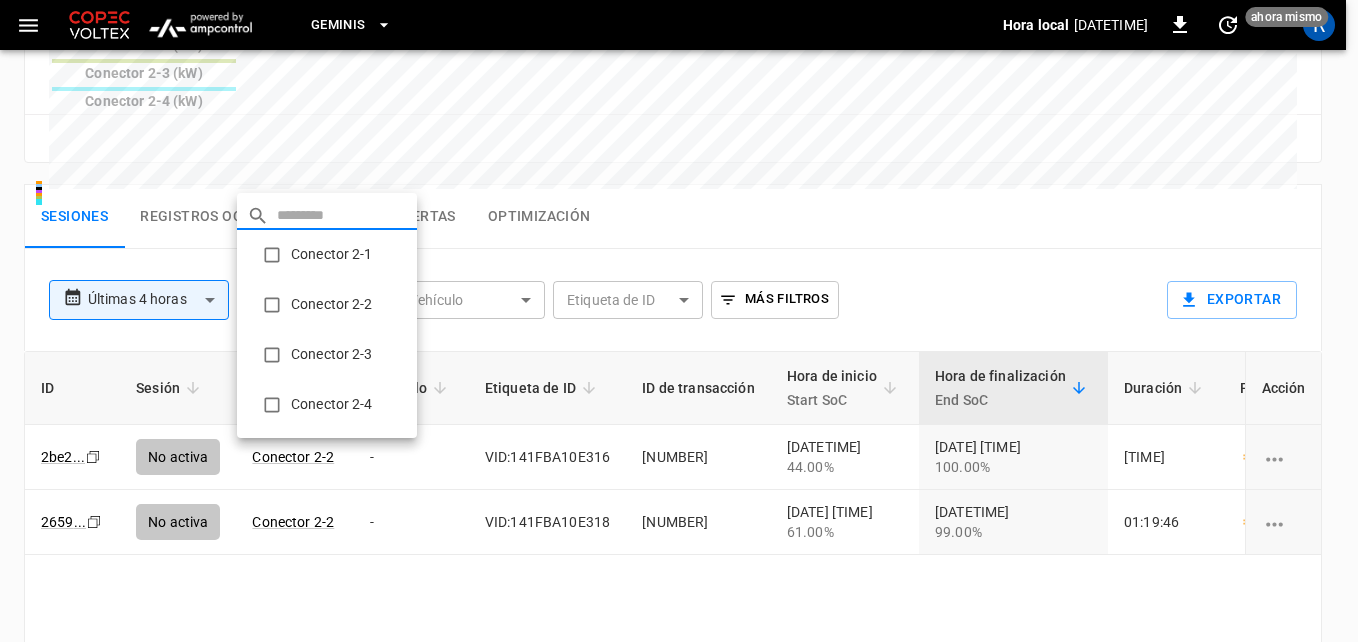 click on "Conector 2-1" at bounding box center (327, 255) 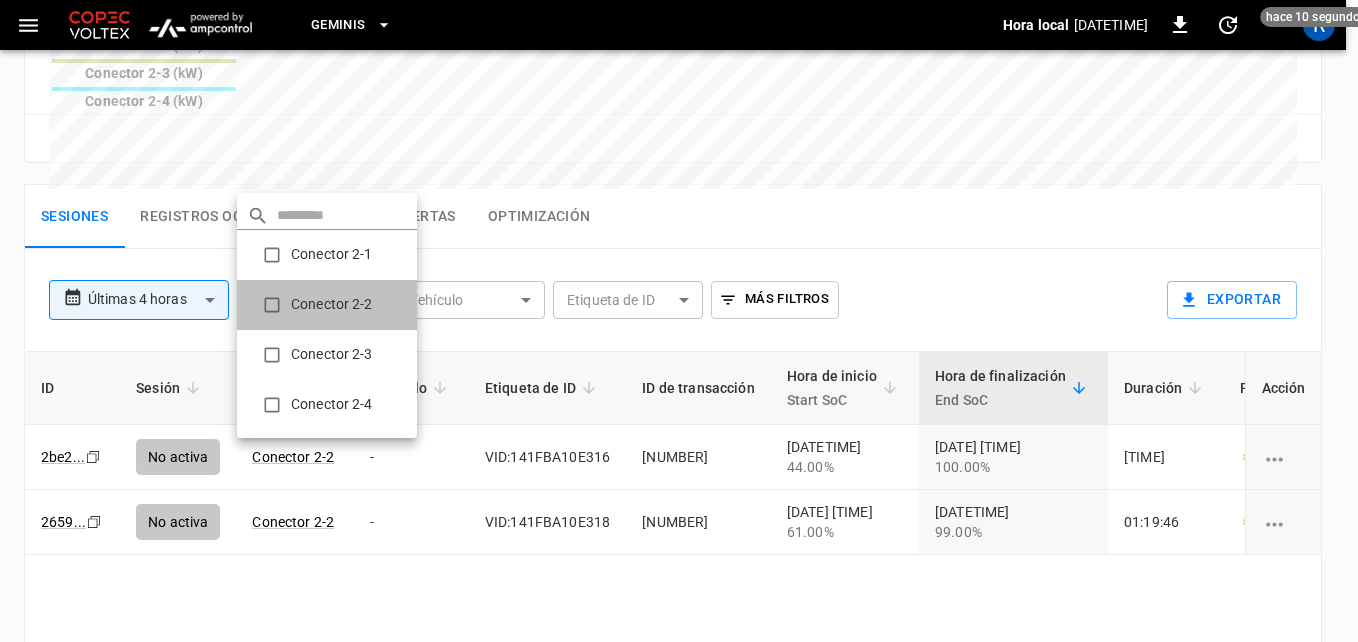 click on "Conector 2-2" at bounding box center [327, 305] 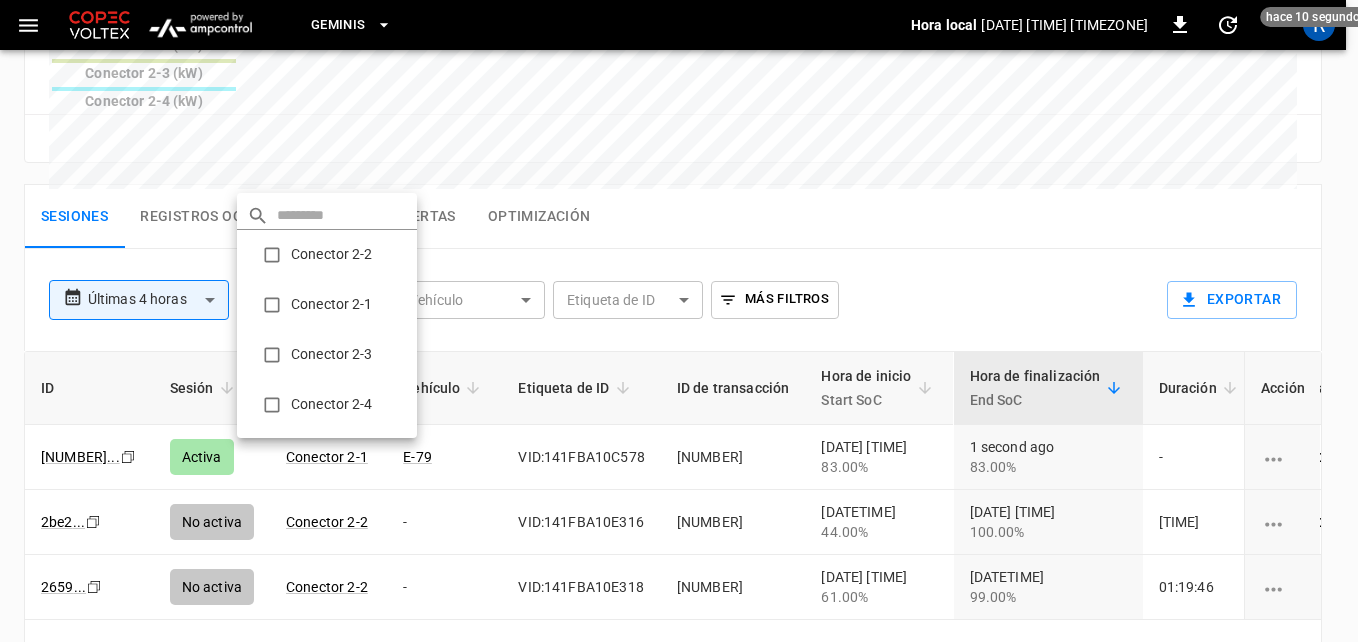 click on "Conector 2-3" at bounding box center [327, 355] 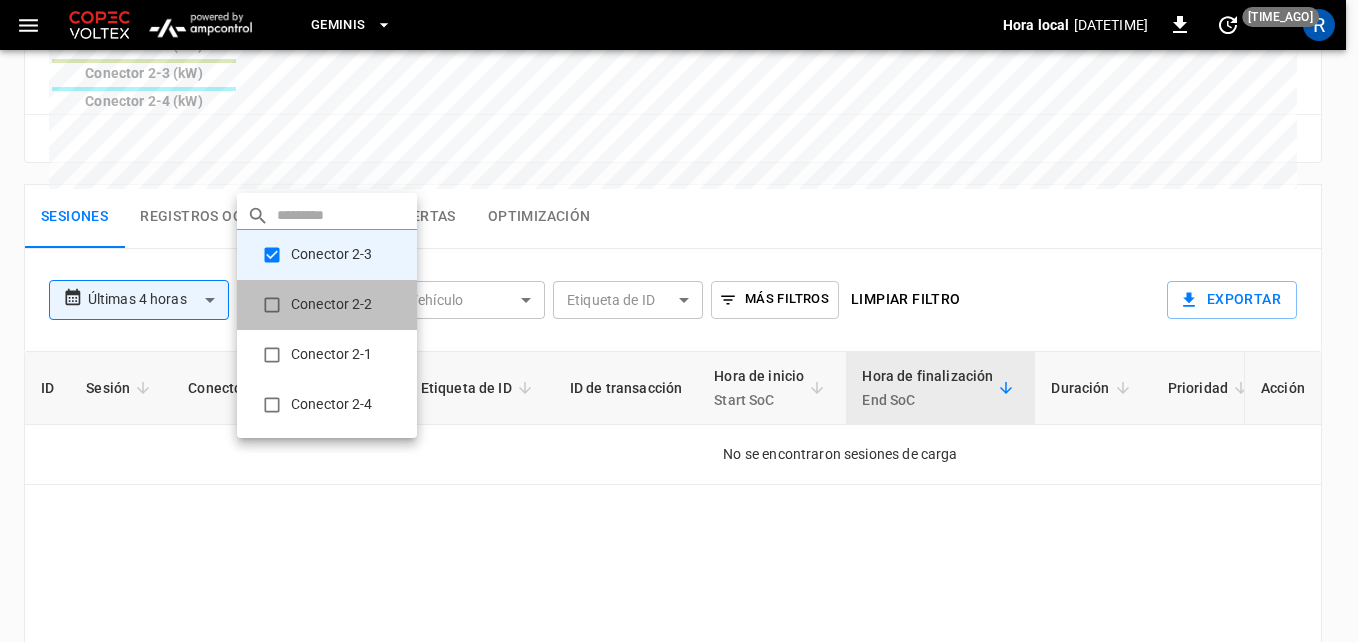 click on "Conector 2-2" at bounding box center [327, 305] 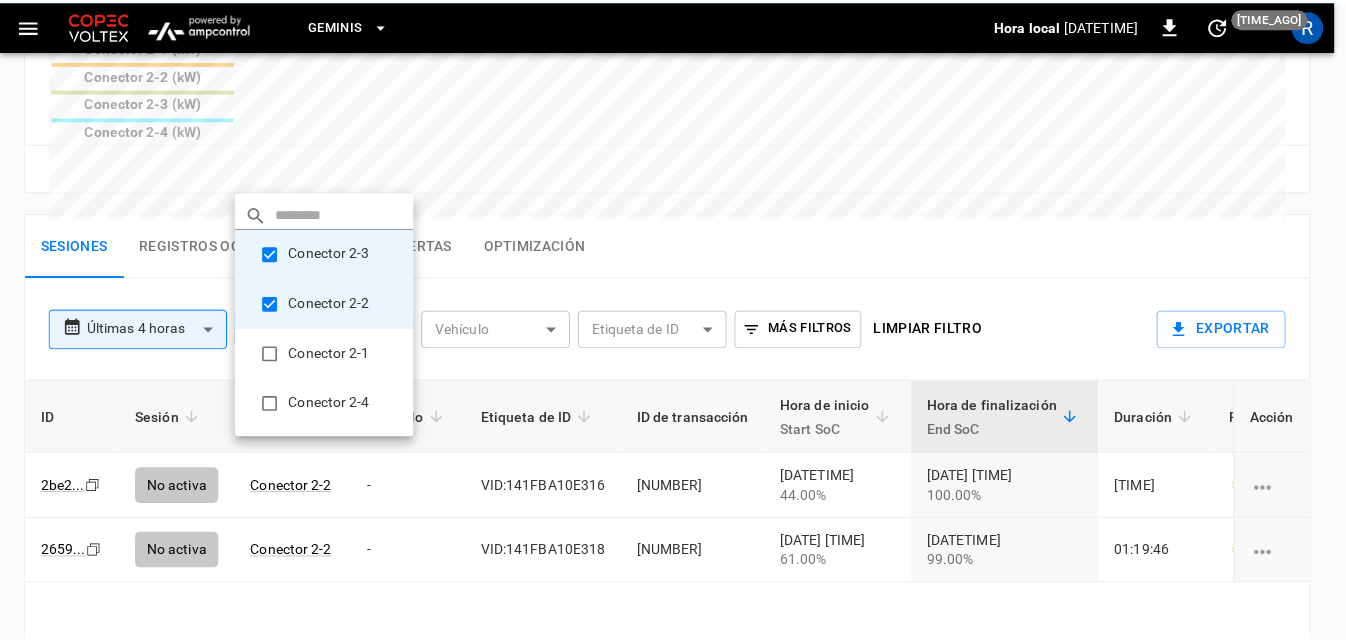 scroll, scrollTop: 1000, scrollLeft: 0, axis: vertical 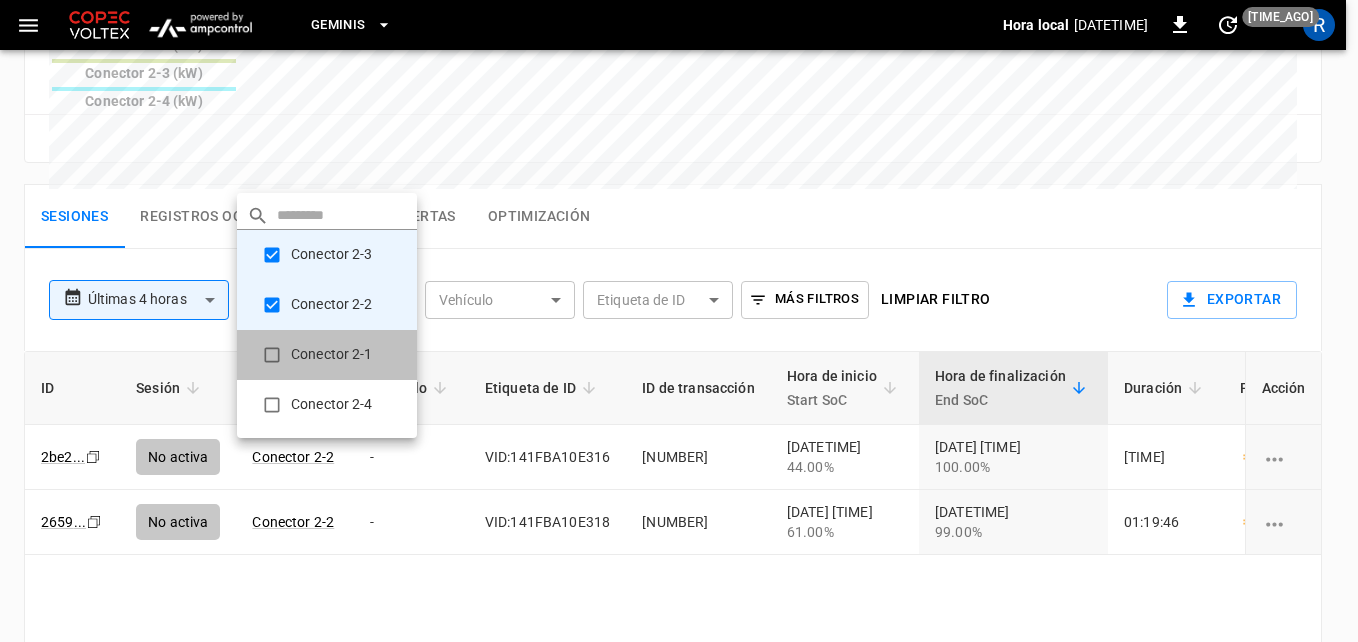 click on "Conector 2-1" at bounding box center [327, 355] 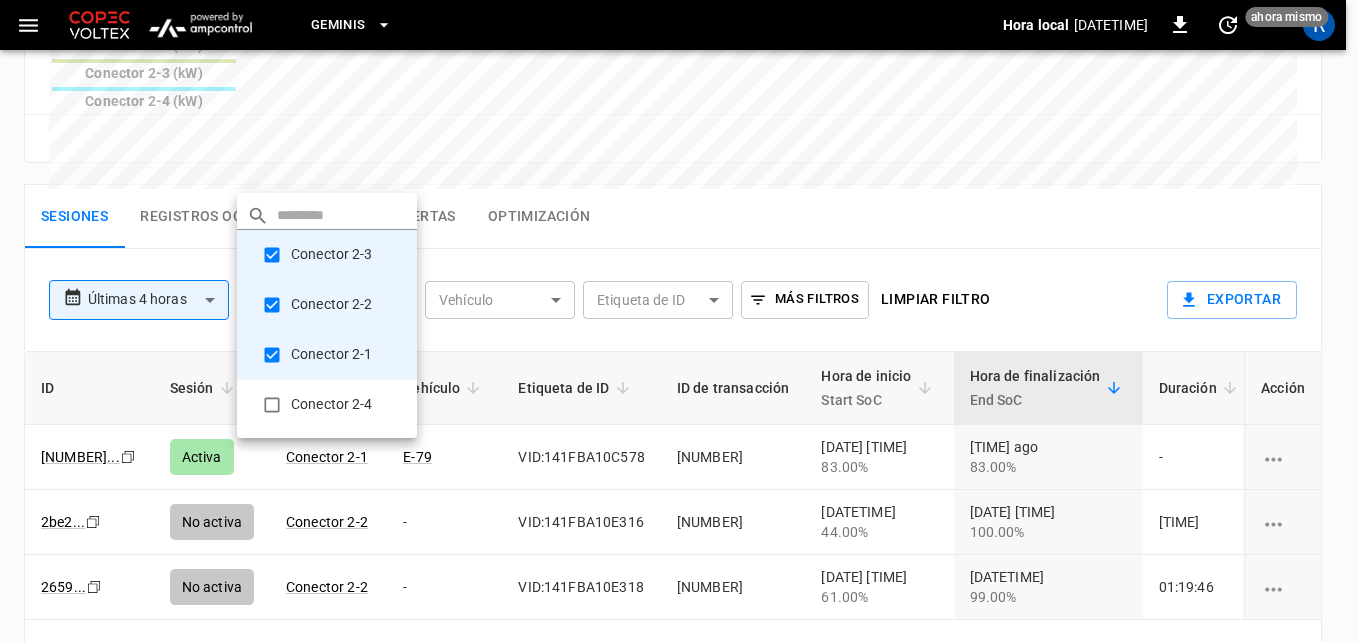 click at bounding box center [679, 321] 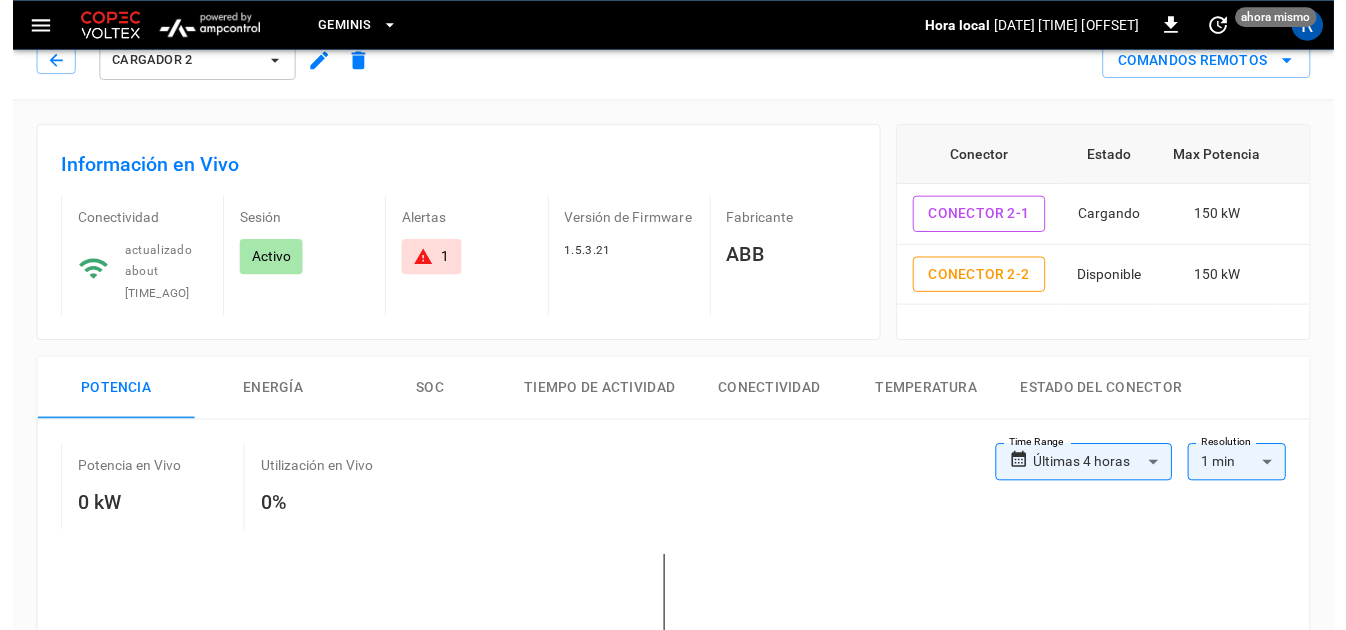 scroll, scrollTop: 0, scrollLeft: 0, axis: both 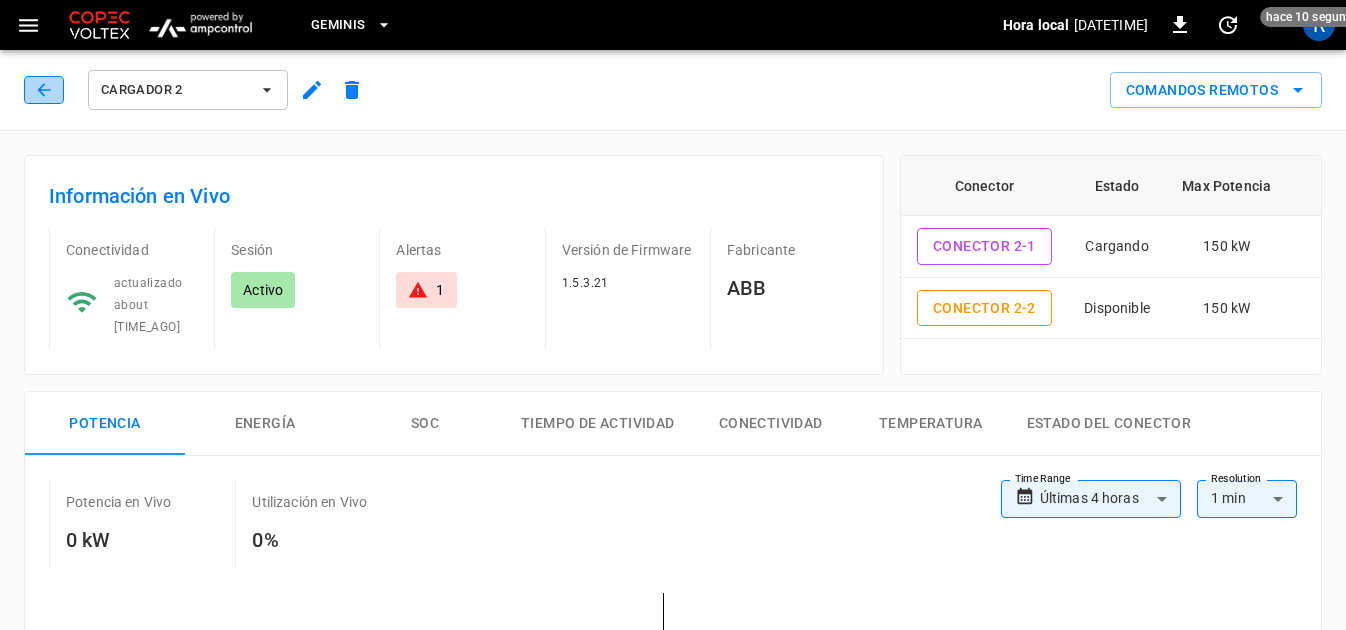 click at bounding box center [44, 90] 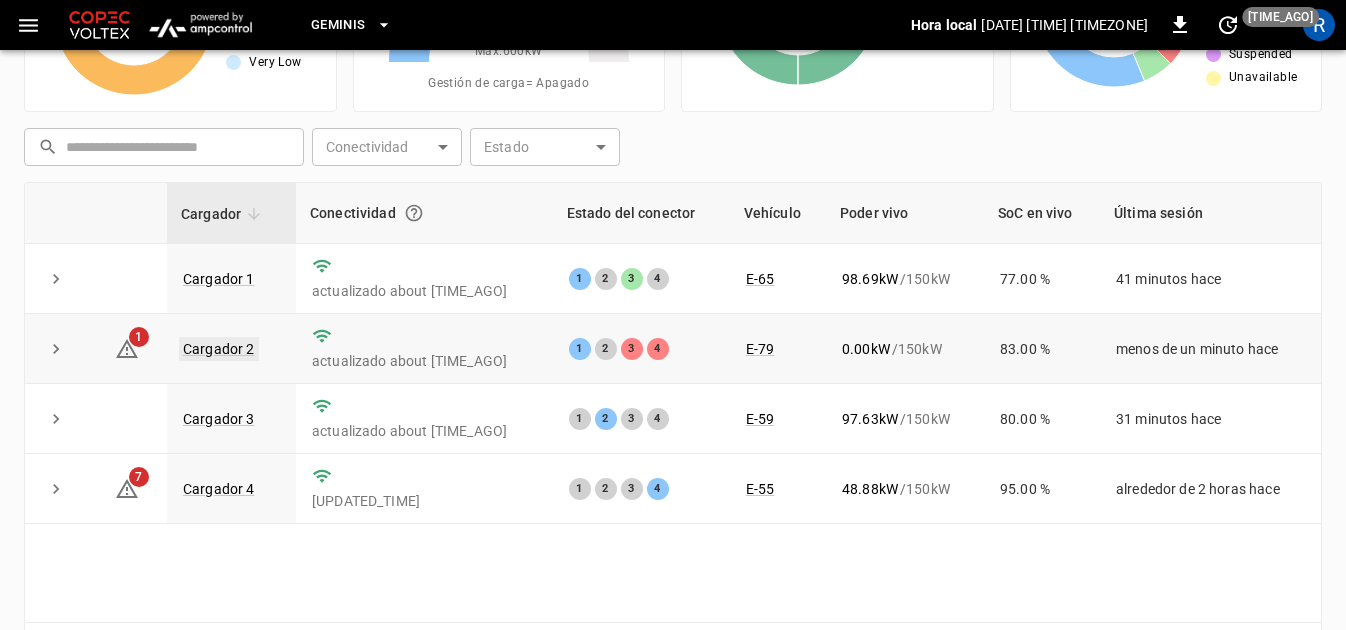 click on "Cargador 2" at bounding box center [219, 349] 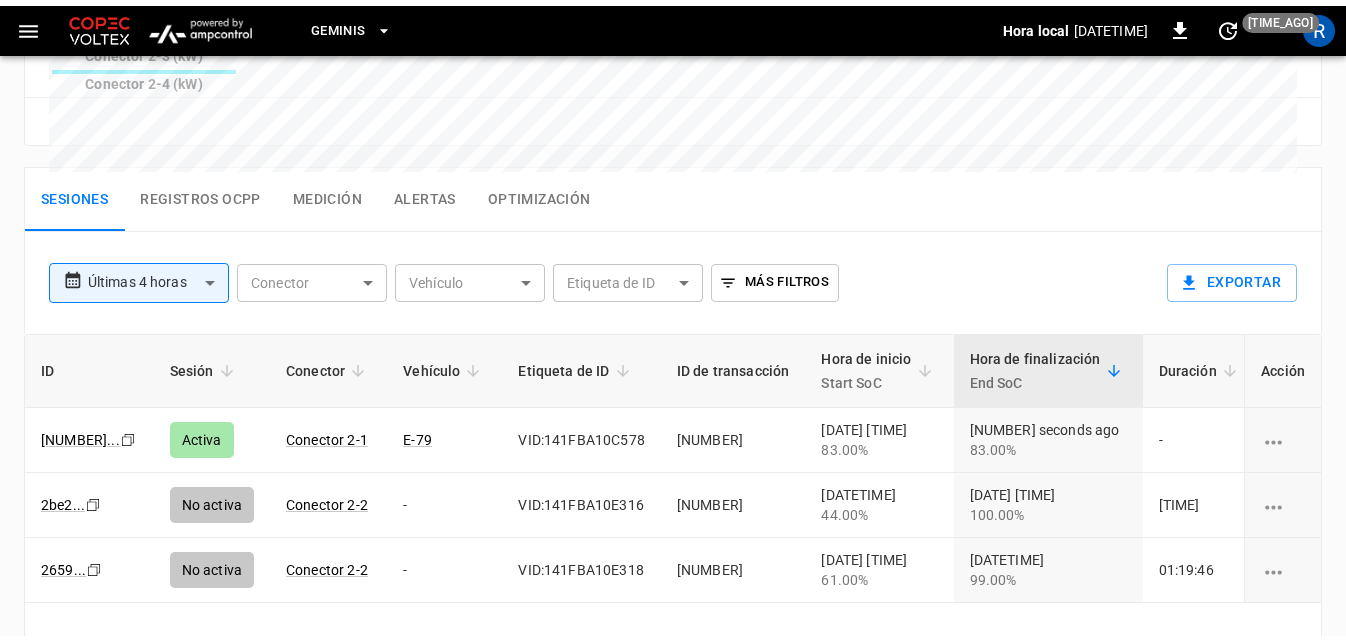 scroll, scrollTop: 1100, scrollLeft: 0, axis: vertical 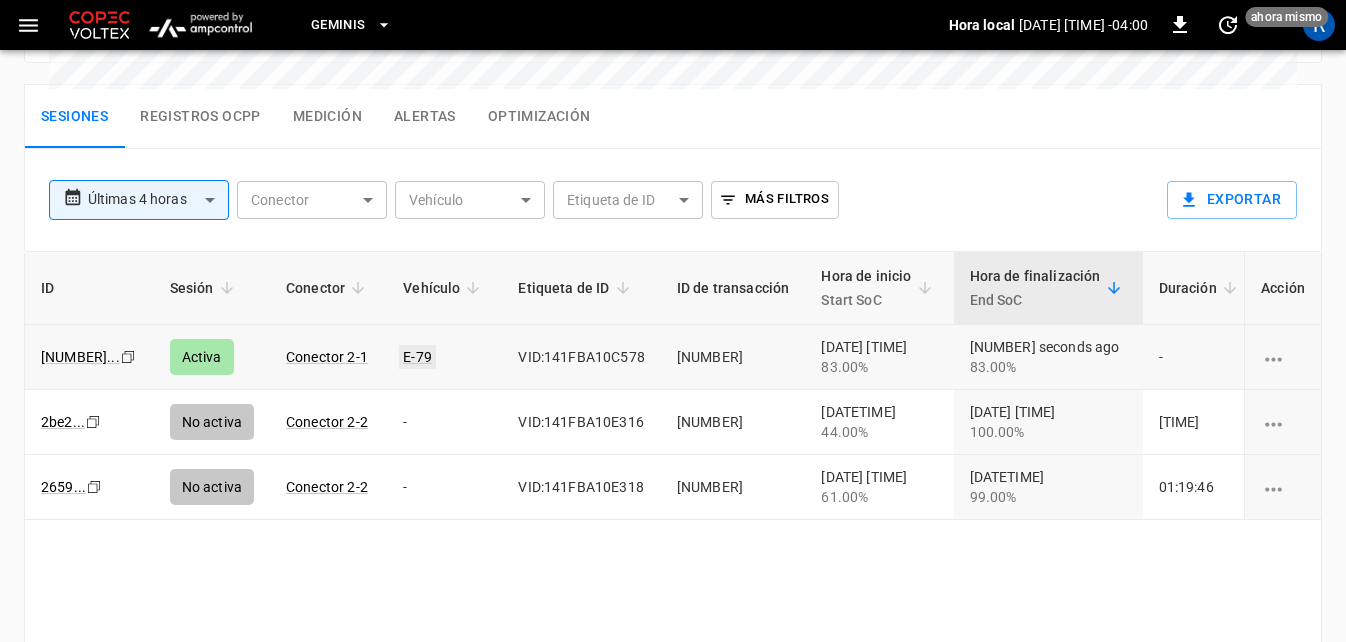 click on "E-79" at bounding box center [417, 357] 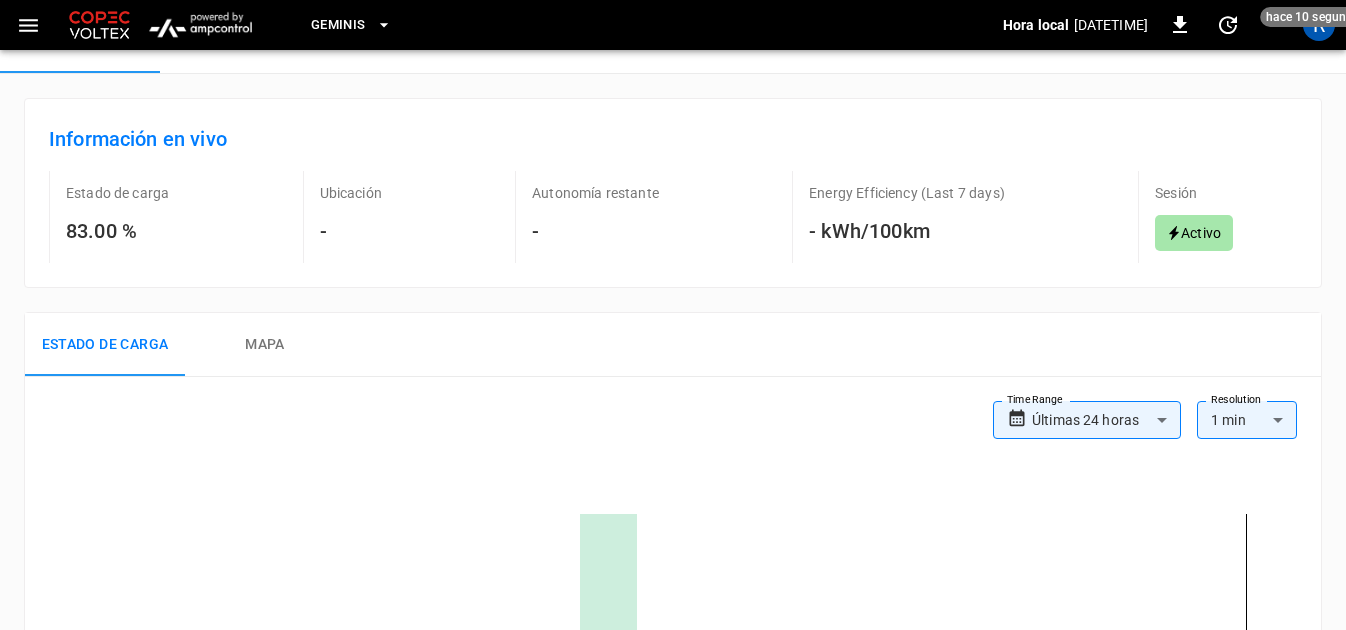 scroll, scrollTop: 0, scrollLeft: 0, axis: both 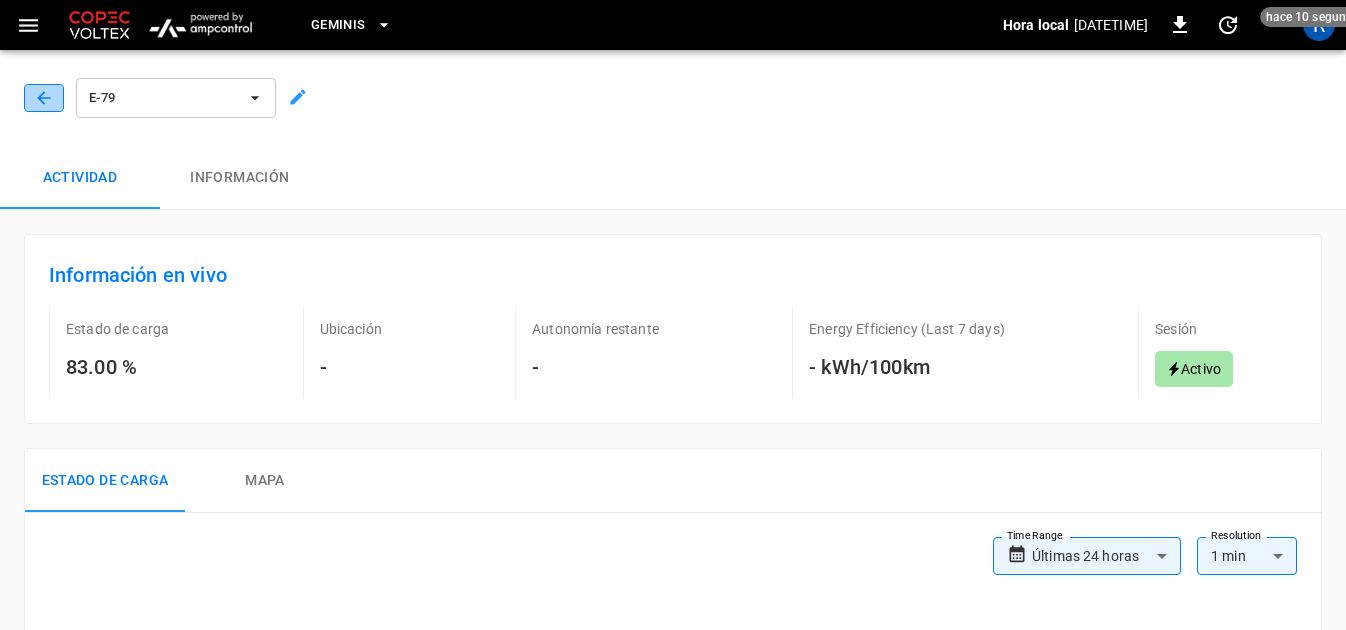 click at bounding box center [44, 98] 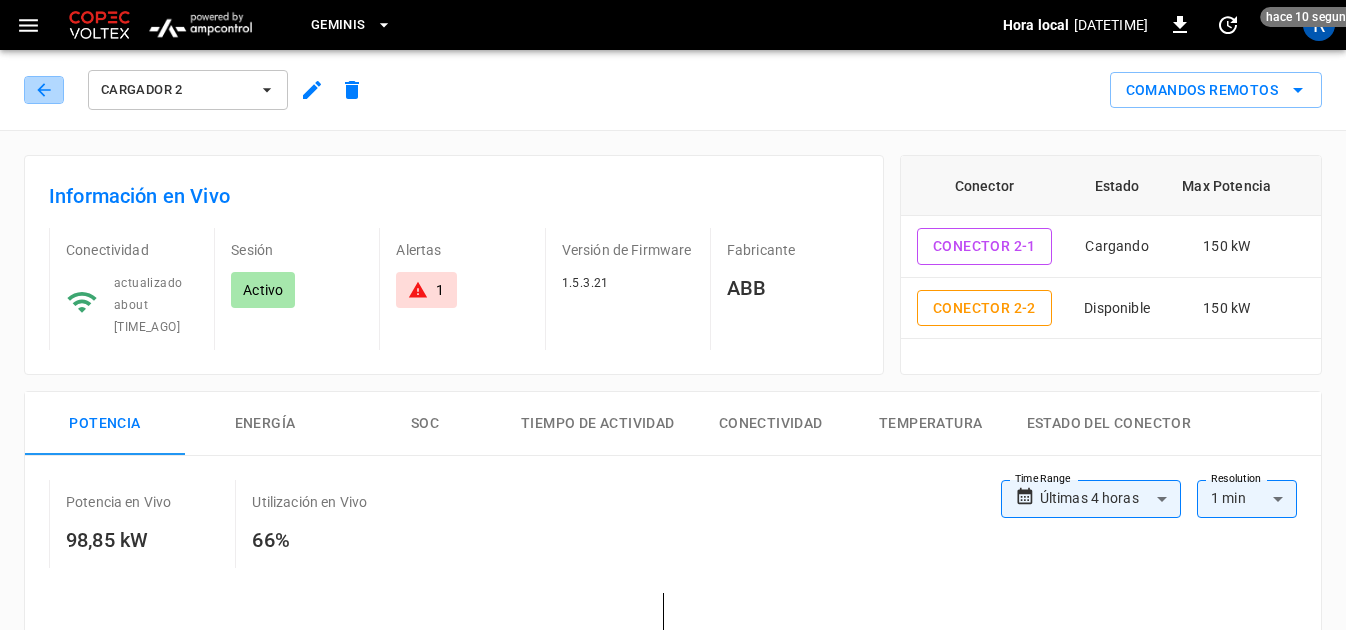 click at bounding box center [44, 90] 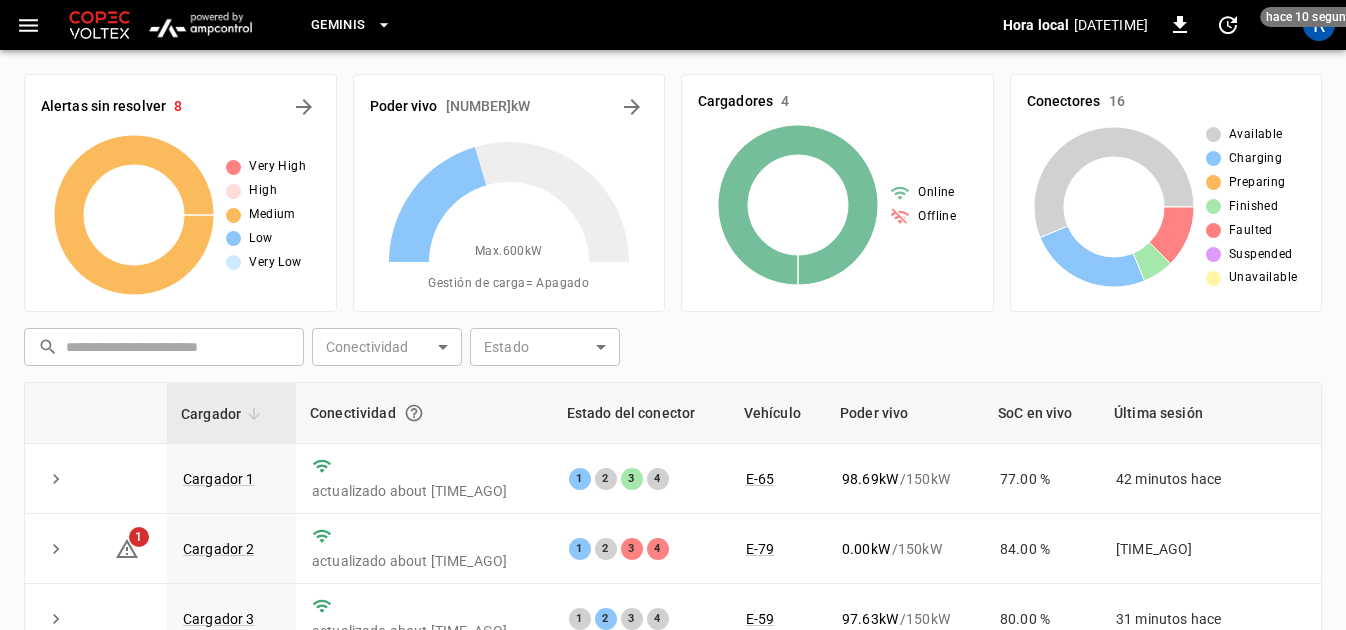 scroll, scrollTop: 200, scrollLeft: 0, axis: vertical 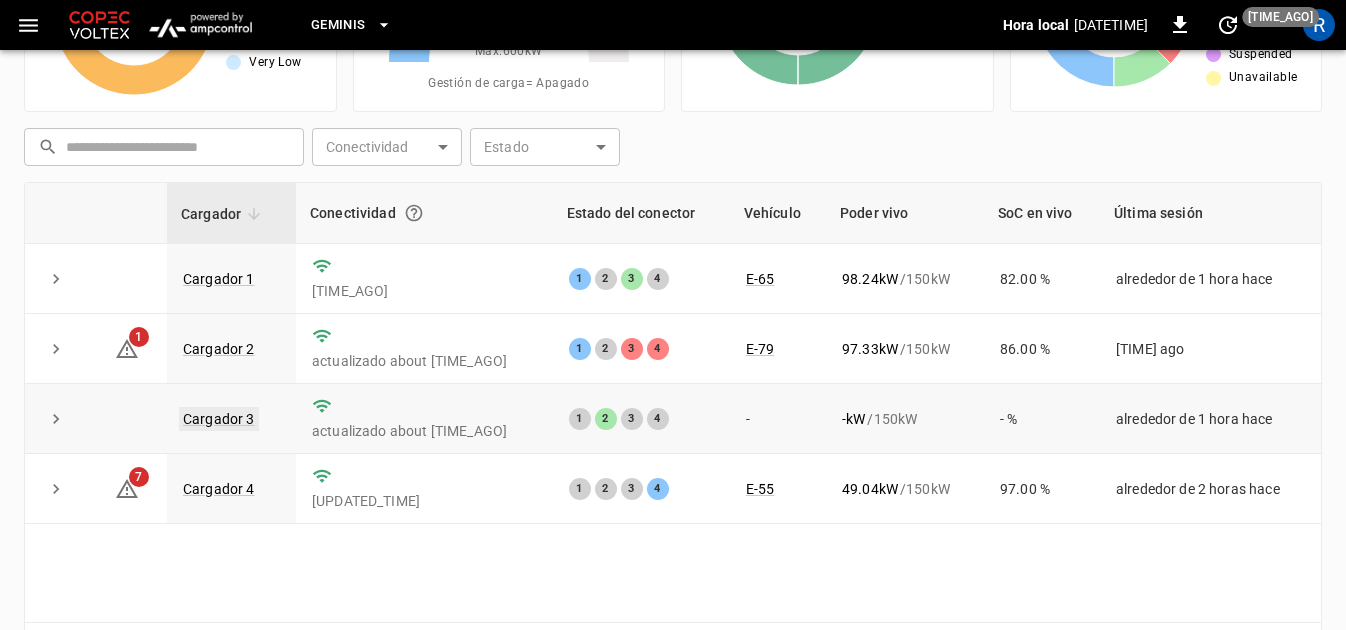 click on "Cargador 3" at bounding box center [219, 419] 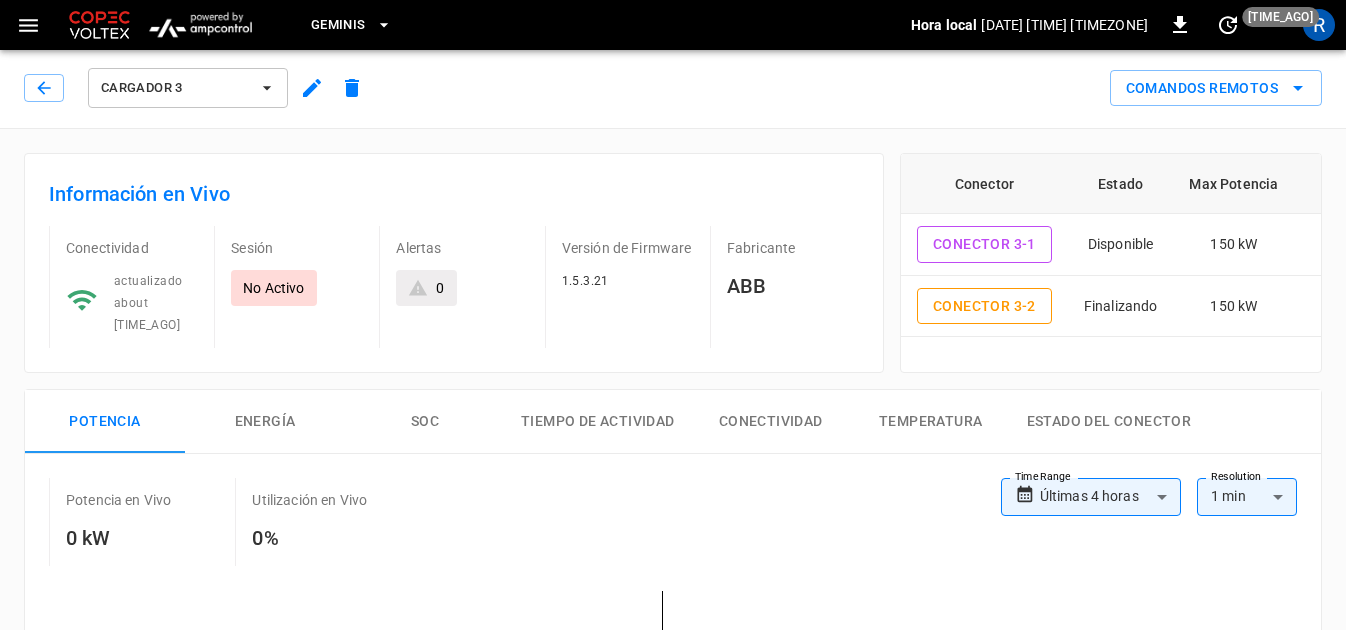 scroll, scrollTop: 0, scrollLeft: 0, axis: both 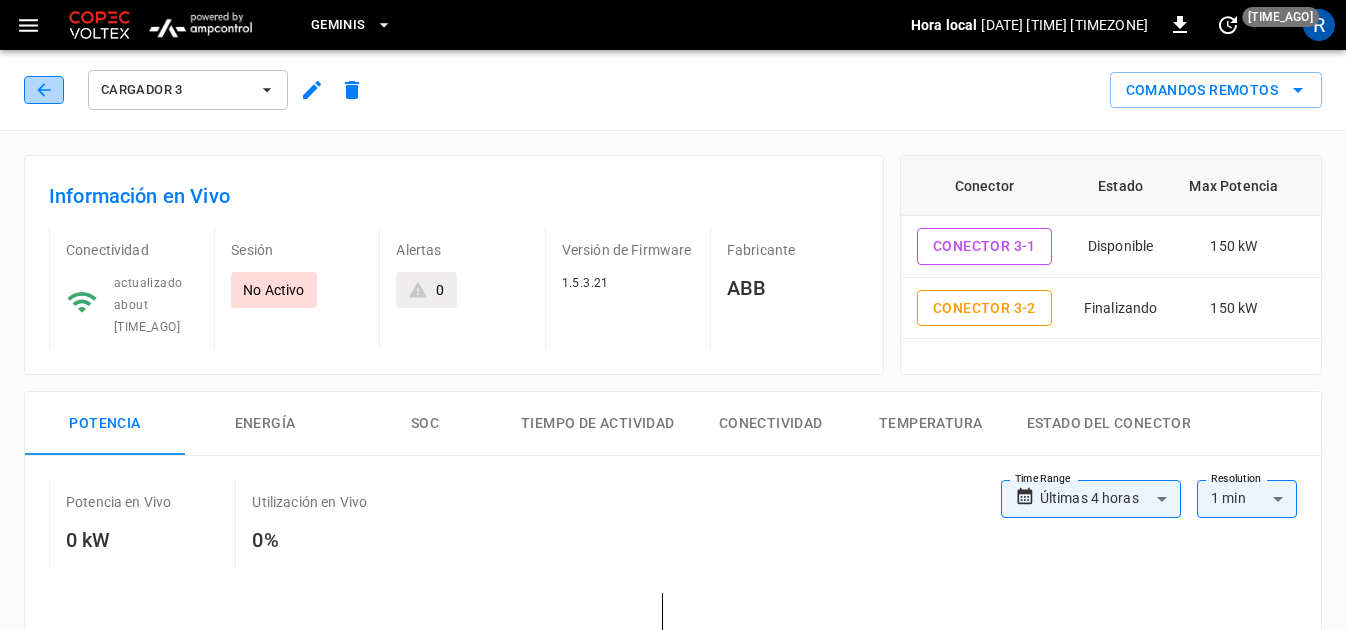 click at bounding box center (43, 89) 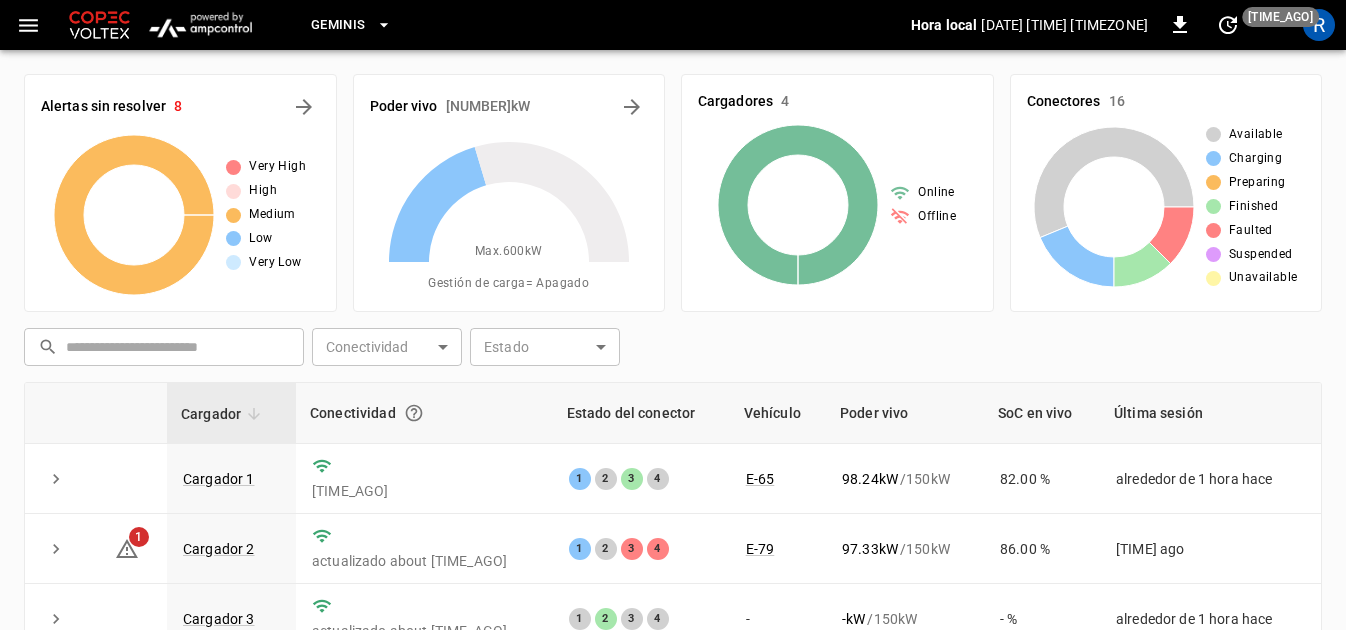 scroll, scrollTop: 200, scrollLeft: 0, axis: vertical 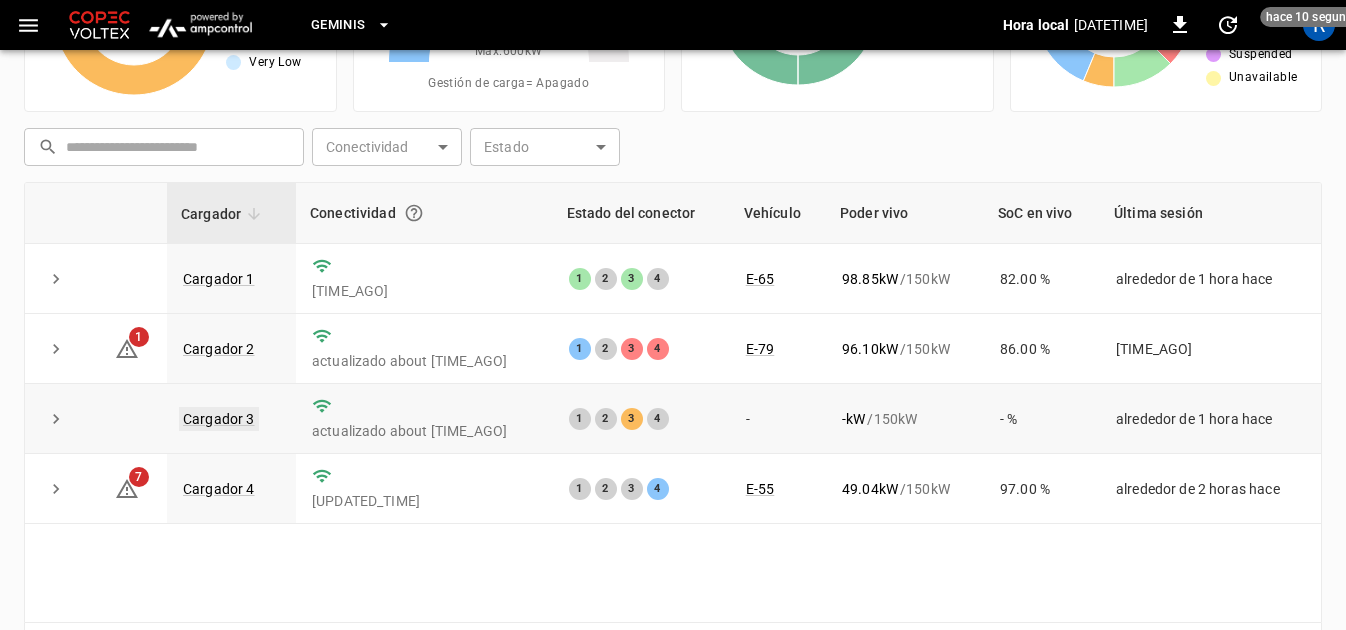 click on "Cargador 3" at bounding box center (219, 419) 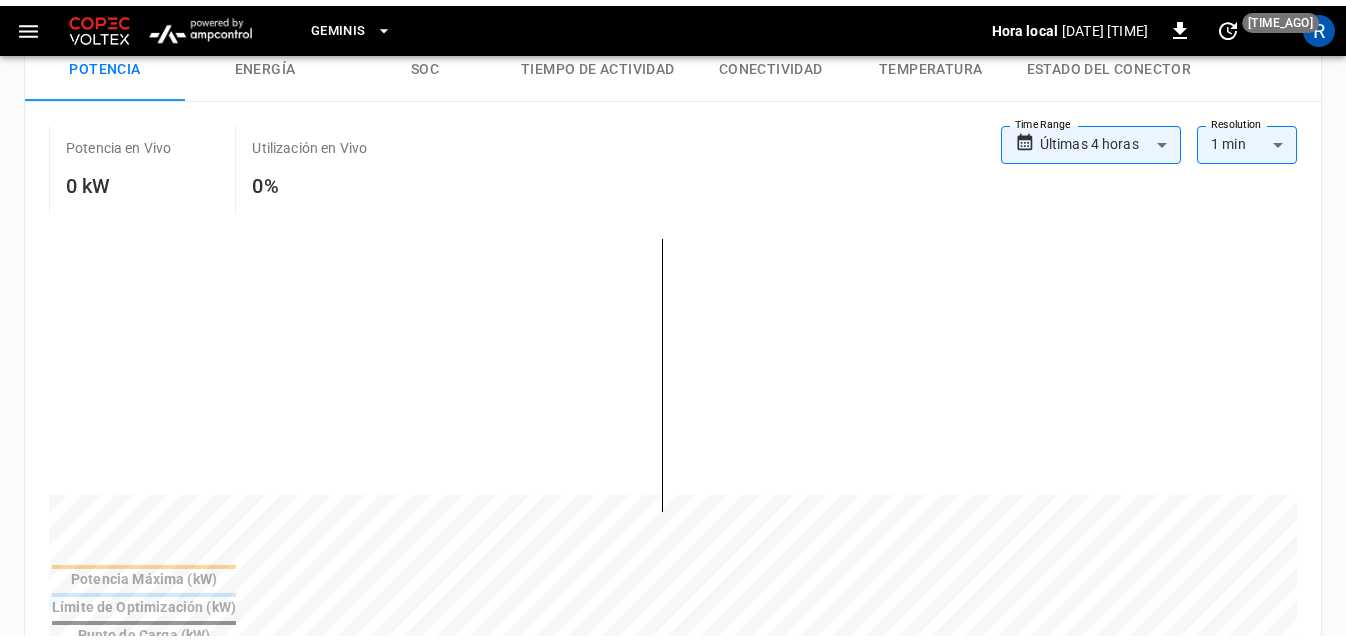 scroll, scrollTop: 0, scrollLeft: 0, axis: both 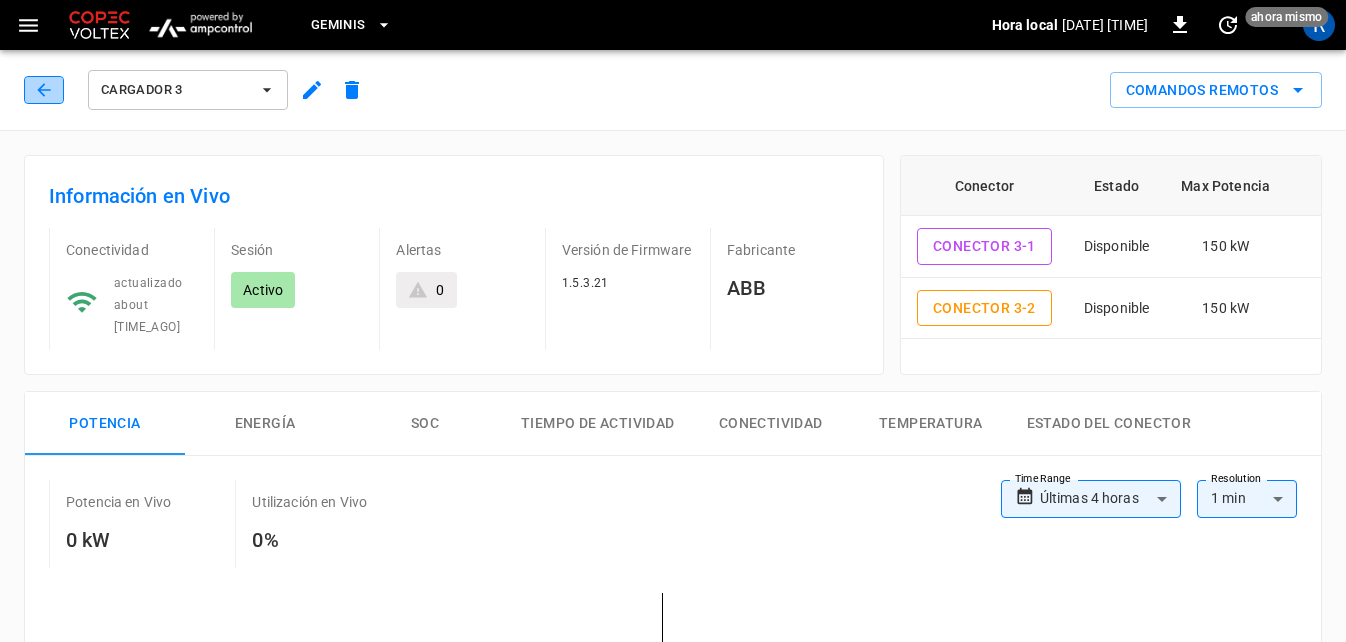 click at bounding box center (43, 89) 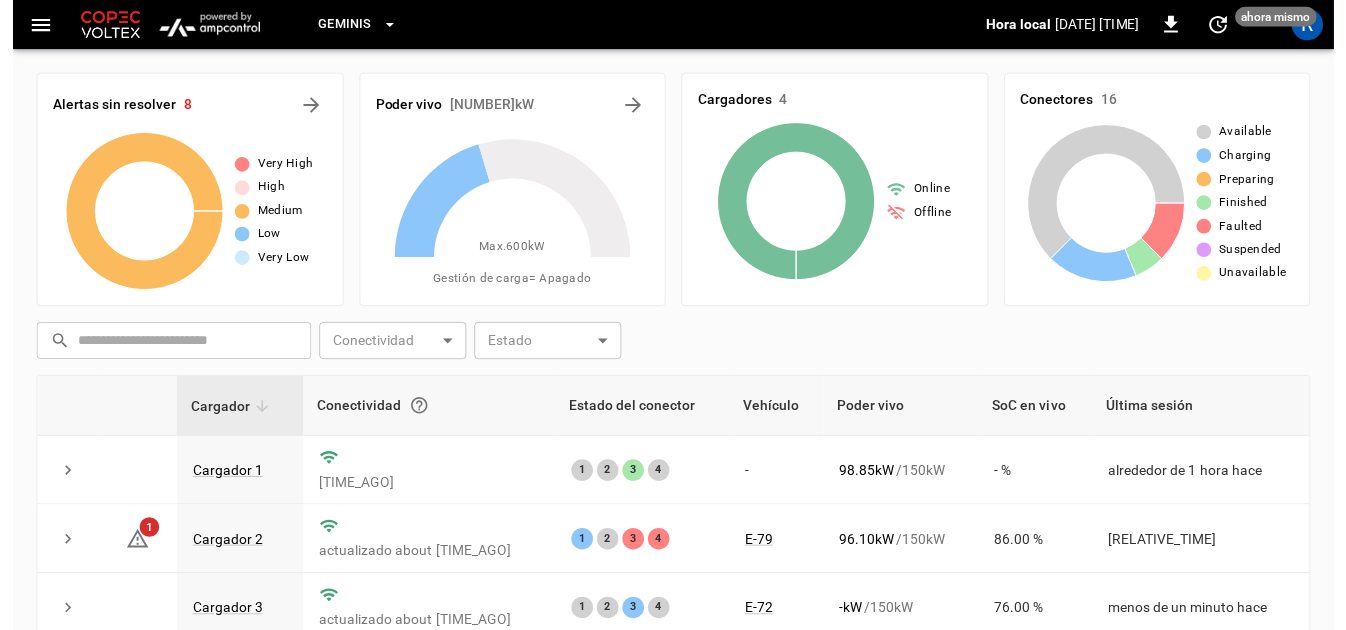 scroll, scrollTop: 200, scrollLeft: 0, axis: vertical 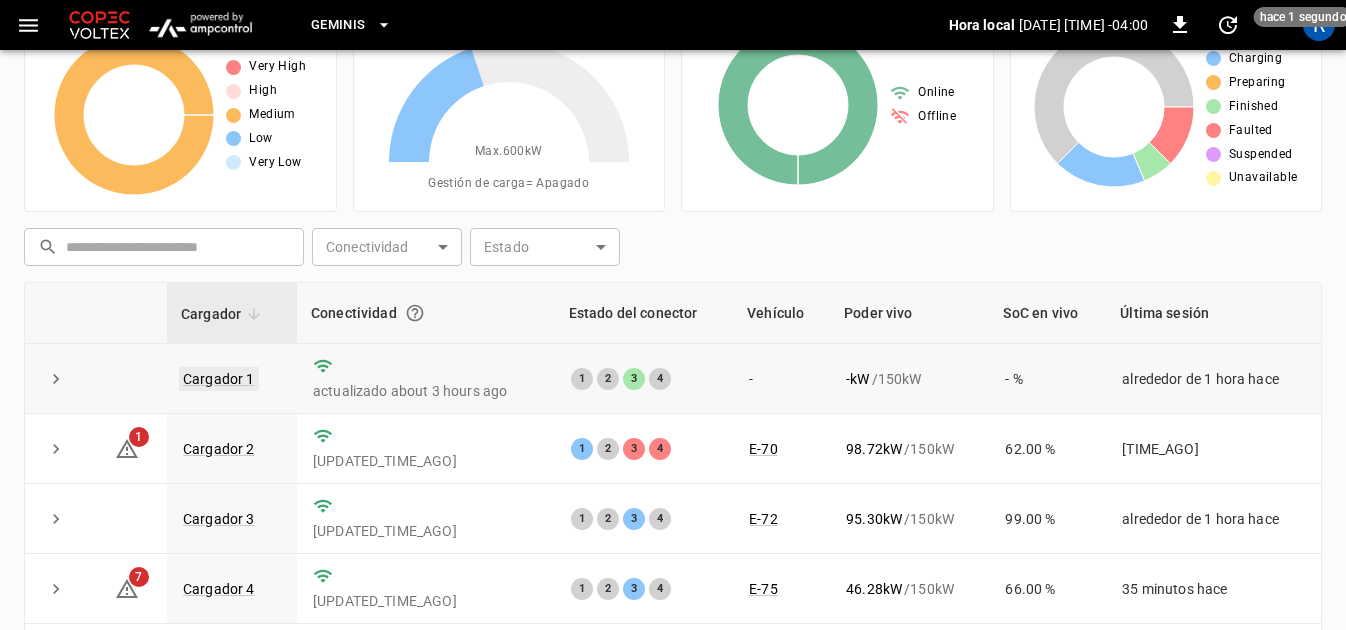 click on "Cargador 1" at bounding box center [219, 379] 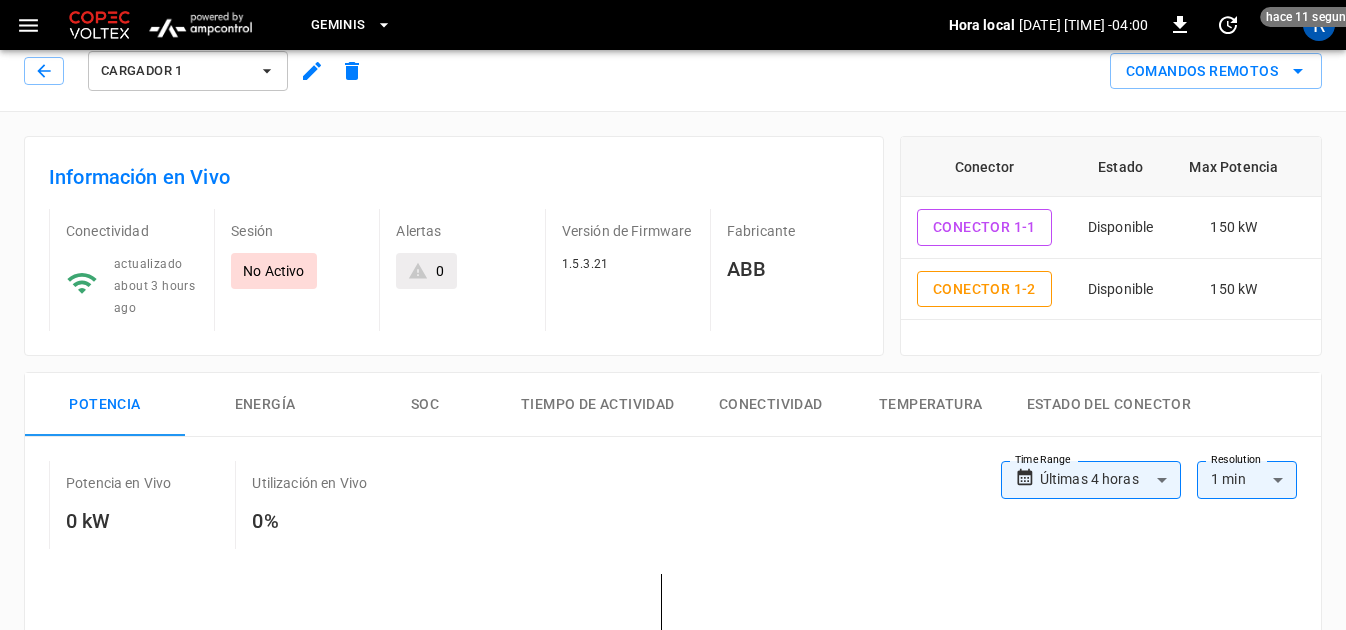 scroll, scrollTop: 0, scrollLeft: 0, axis: both 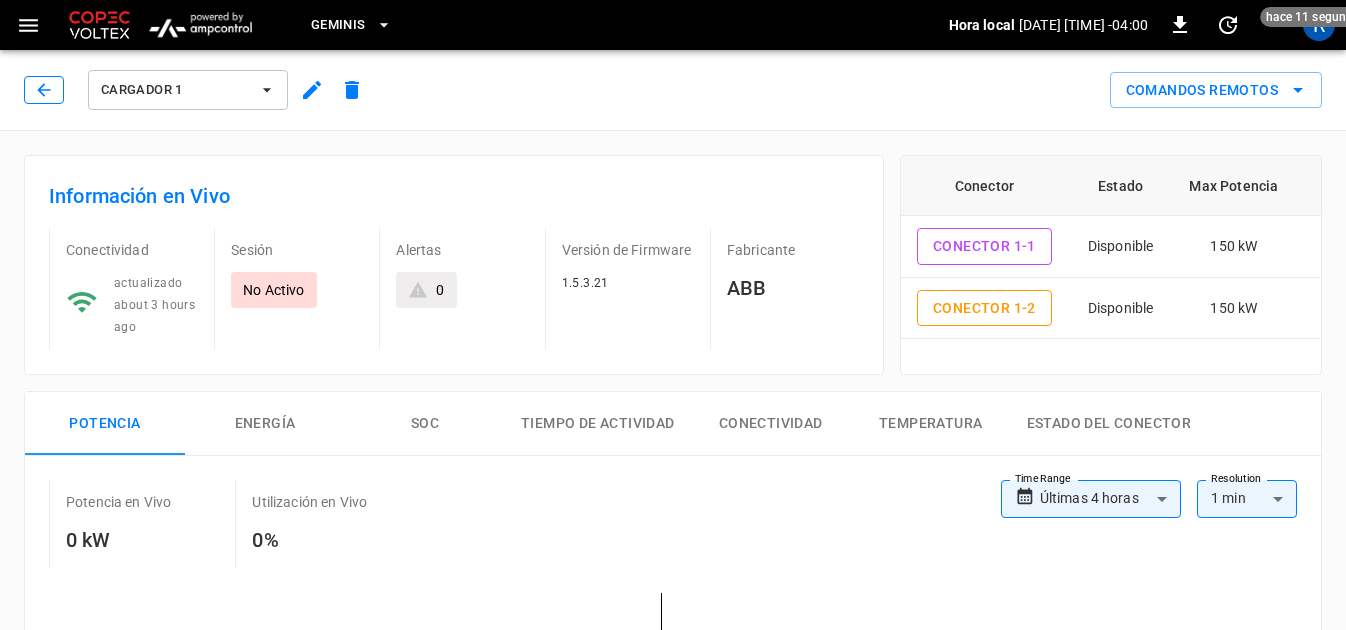 click at bounding box center (44, 90) 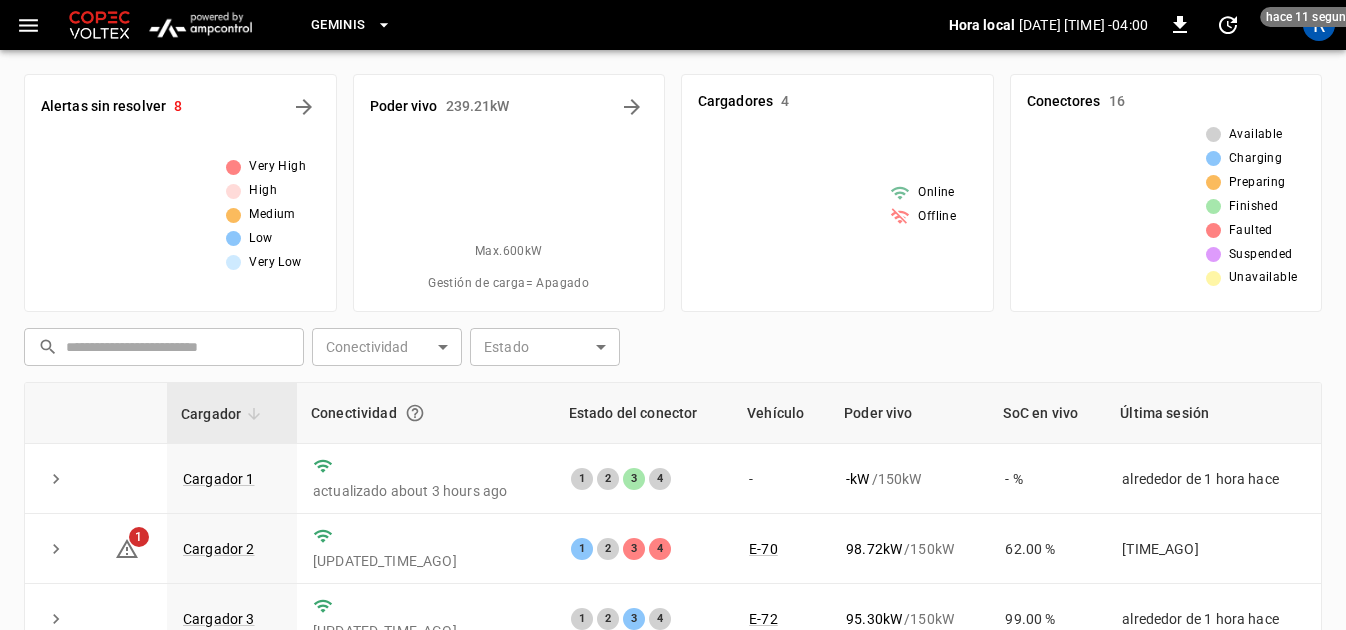 scroll, scrollTop: 100, scrollLeft: 0, axis: vertical 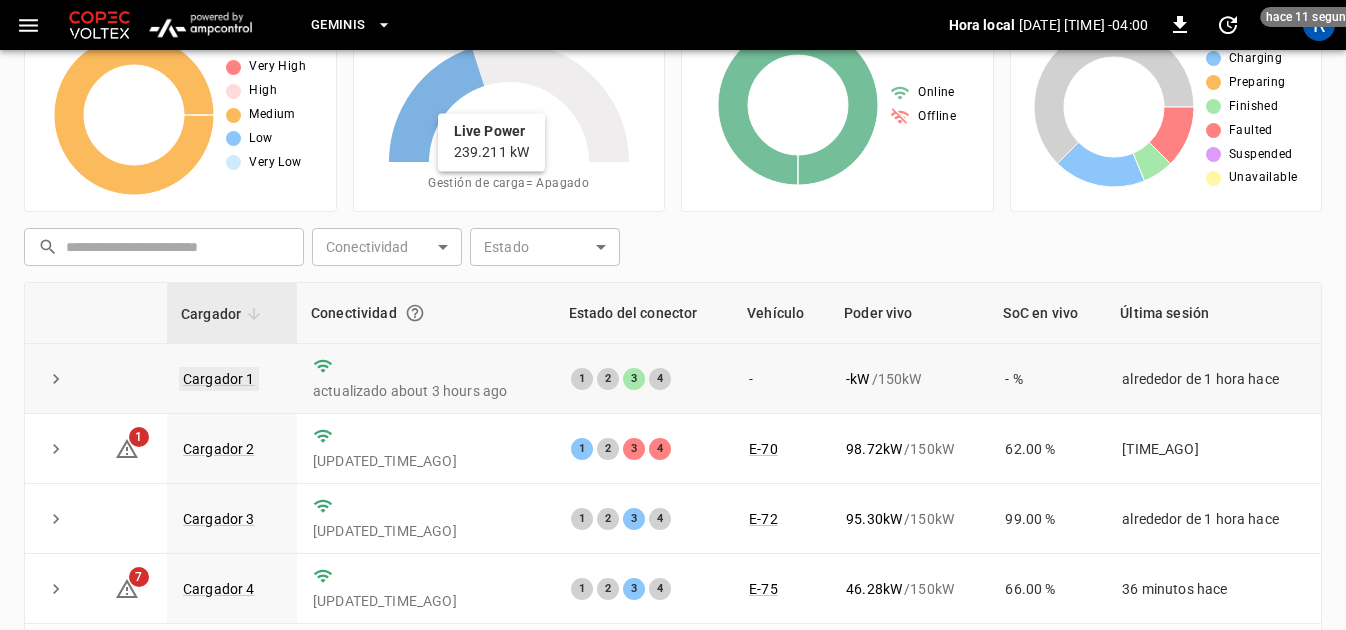 click on "Cargador 1" at bounding box center (219, 379) 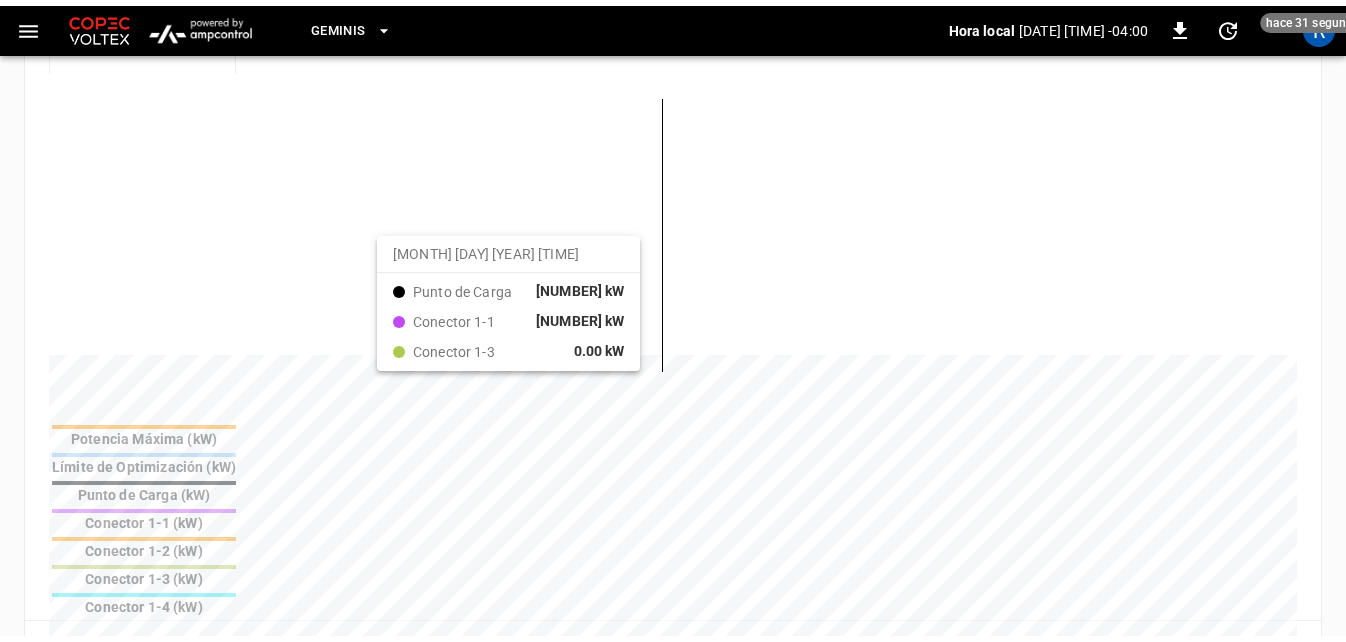 scroll, scrollTop: 0, scrollLeft: 0, axis: both 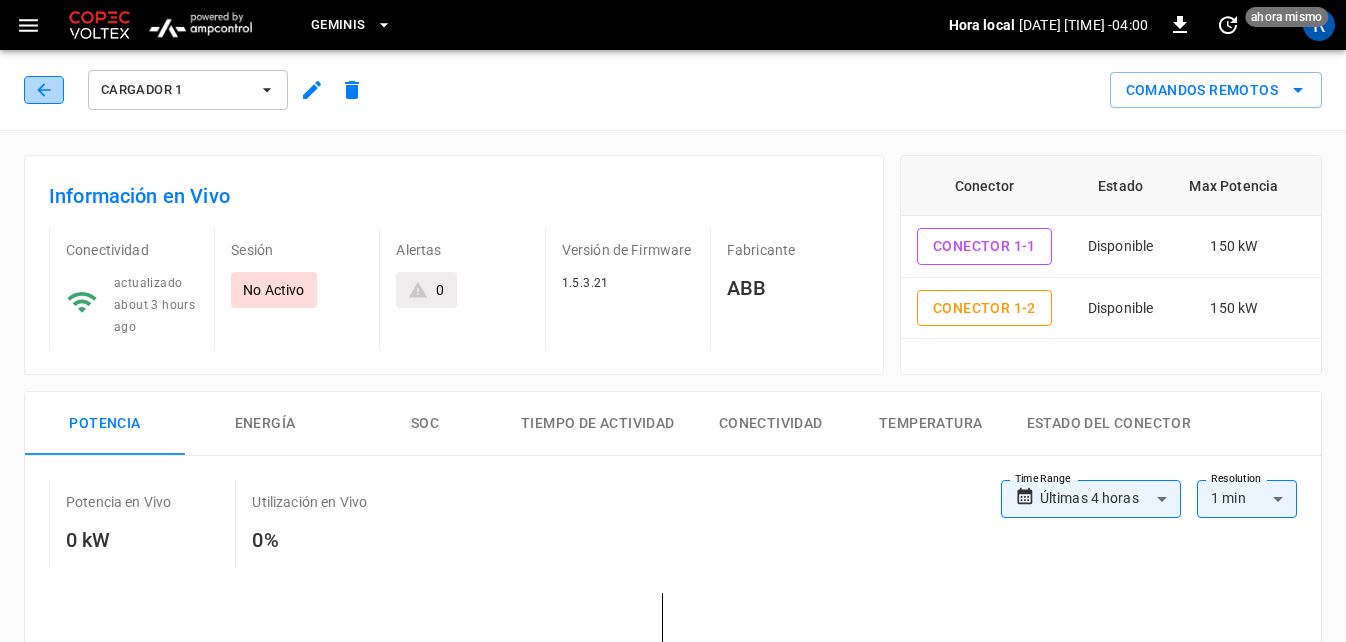 click at bounding box center (43, 89) 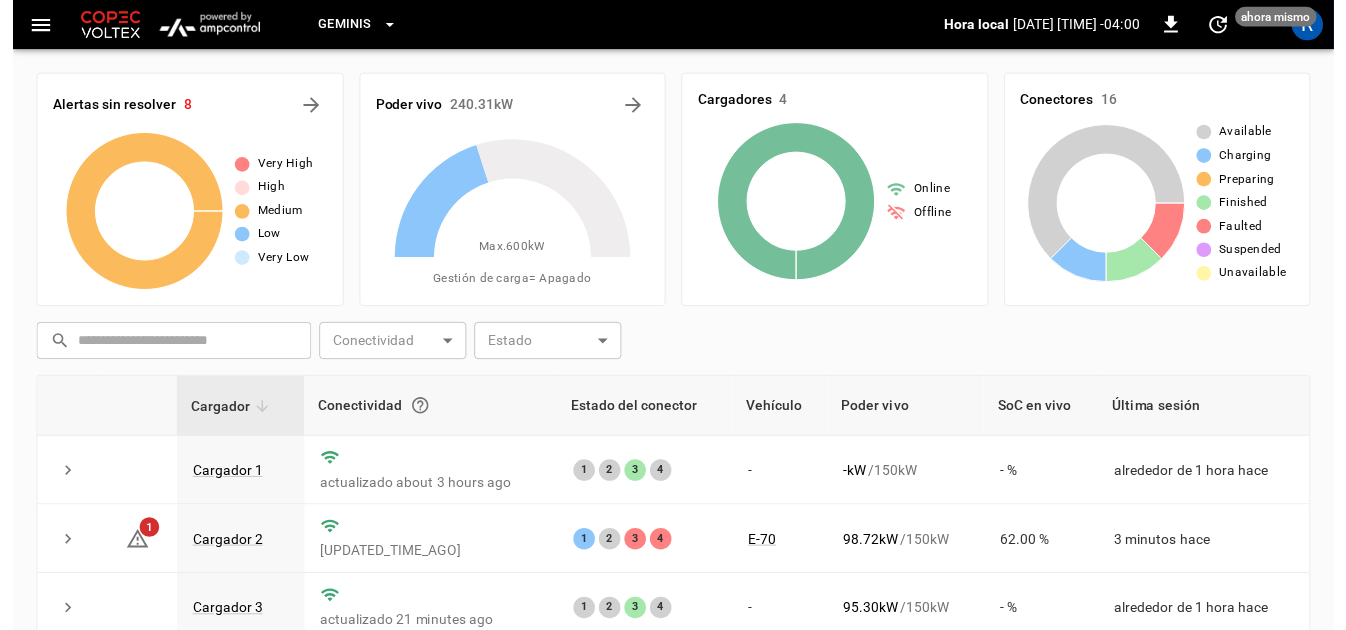 scroll, scrollTop: 100, scrollLeft: 0, axis: vertical 